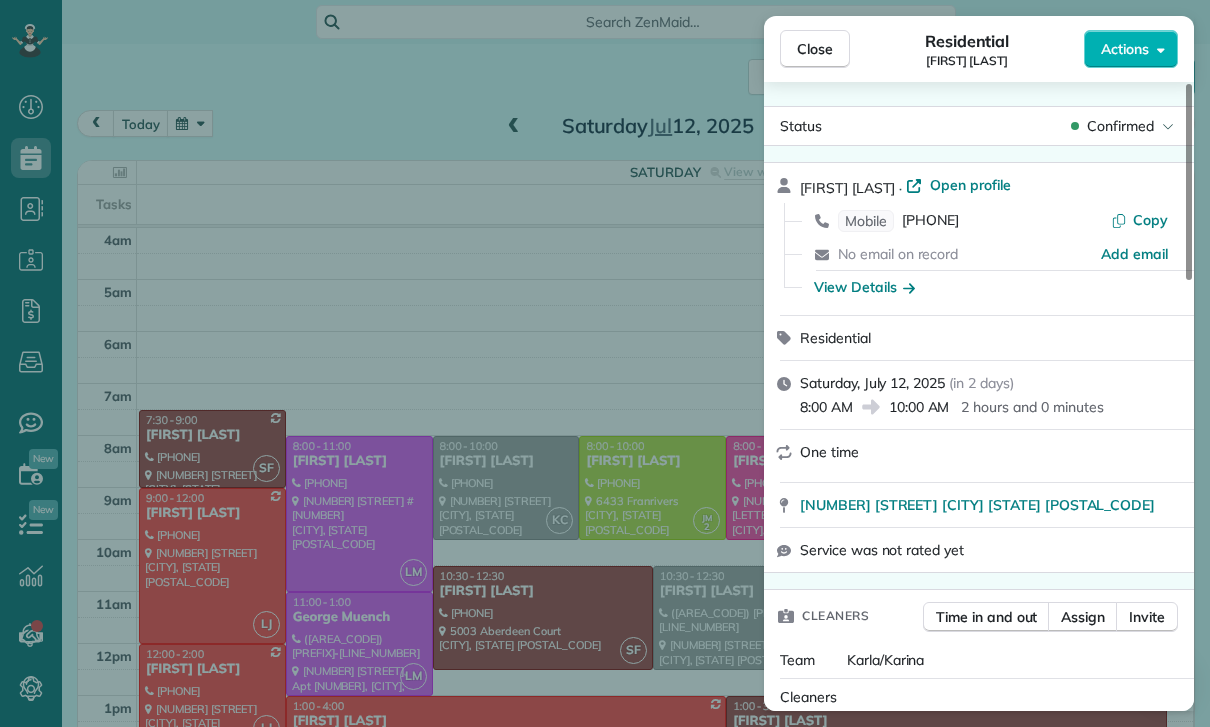 scroll, scrollTop: 0, scrollLeft: 0, axis: both 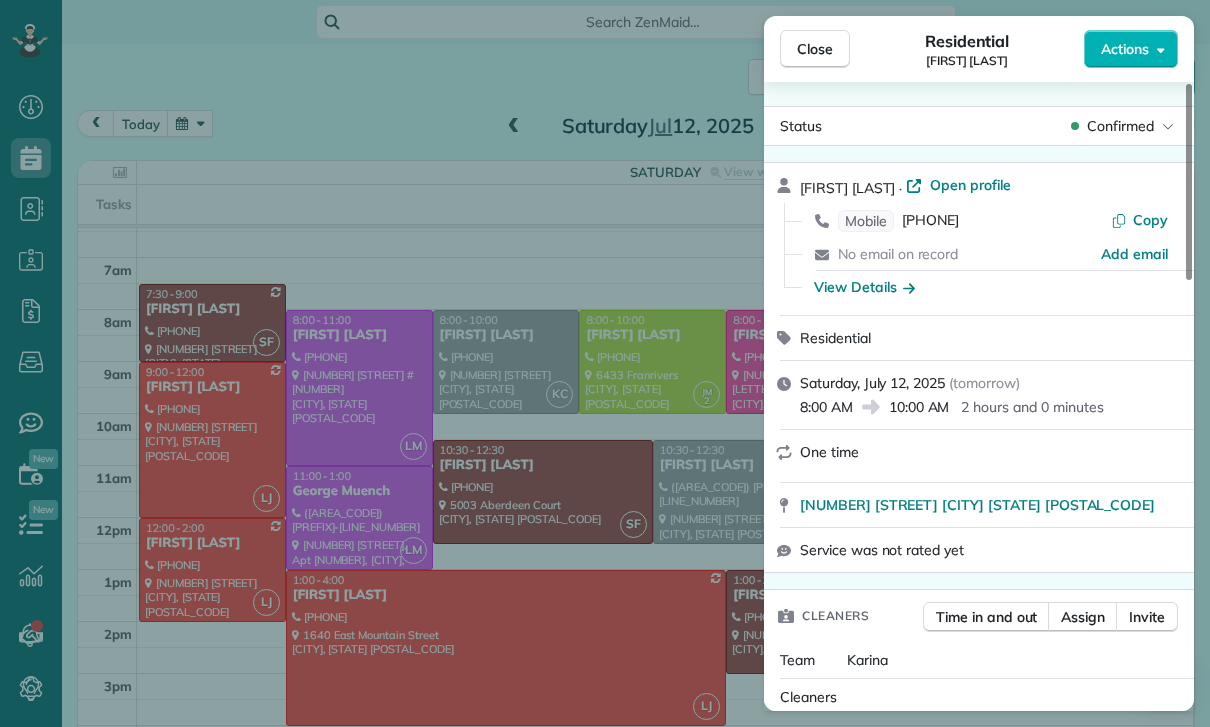 click on "Close Residential Erica Grace Actions Status Confirmed Erica Grace · Open profile Mobile (323) 633-7756 Copy No email on record Add email View Details Residential Saturday, July 12, 2025 ( tomorrow ) 8:00 AM 10:00 AM 2 hours and 0 minutes One time 15122 1/2 Dickens Street Los Angeles CA 91403 Service was not rated yet Cleaners Time in and out Assign Invite Team Karina Cleaners Karina   Duenas 8:00 AM 10:00 AM Checklist Try Now Keep this appointment up to your standards. Stay on top of every detail, keep your cleaners organised, and your client happy. Assign a checklist Watch a 5 min demo Billing Billing actions Price $0.00 Overcharge $0.00 Discount $0.00 Coupon discount - Primary tax - Secondary tax - Total appointment price $0.00 Tips collected New feature! $0.00 Mark as paid Total including tip $0.00 Get paid online in no-time! Send an invoice and reward your cleaners with tips Charge customer credit card Appointment custom fields Key # - Work items No work items to display Notes Appointment 0 Customer 0" at bounding box center (605, 363) 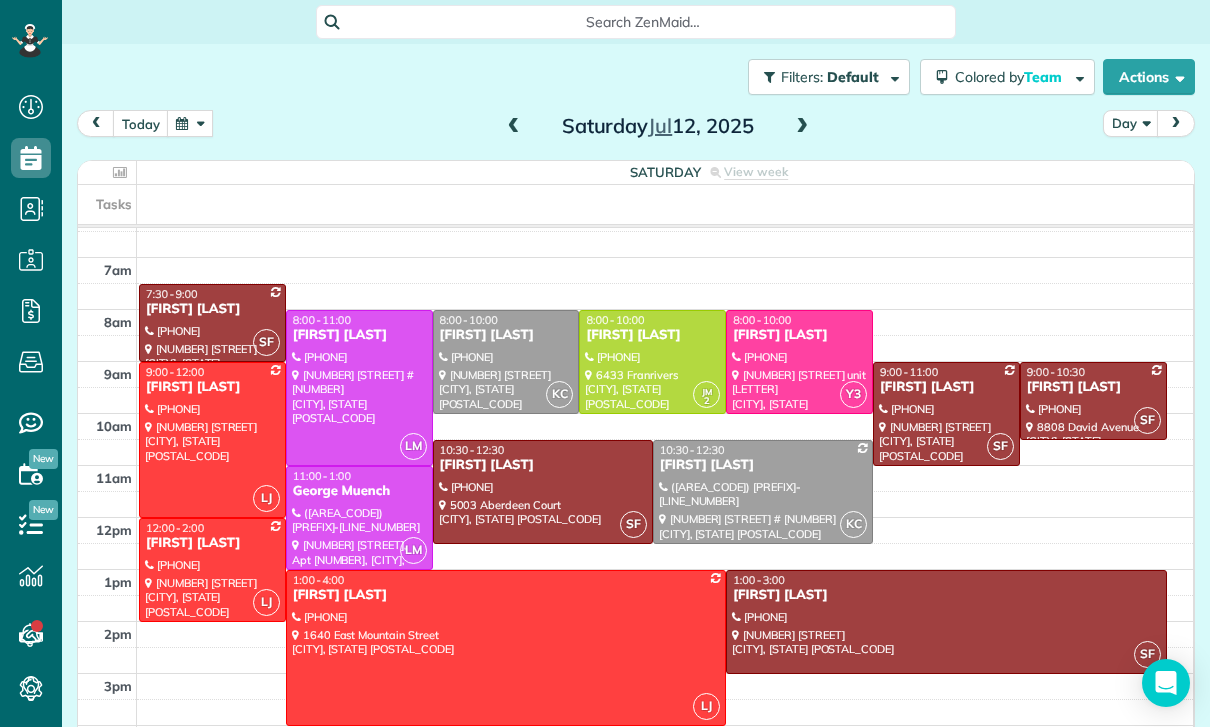 click at bounding box center (190, 123) 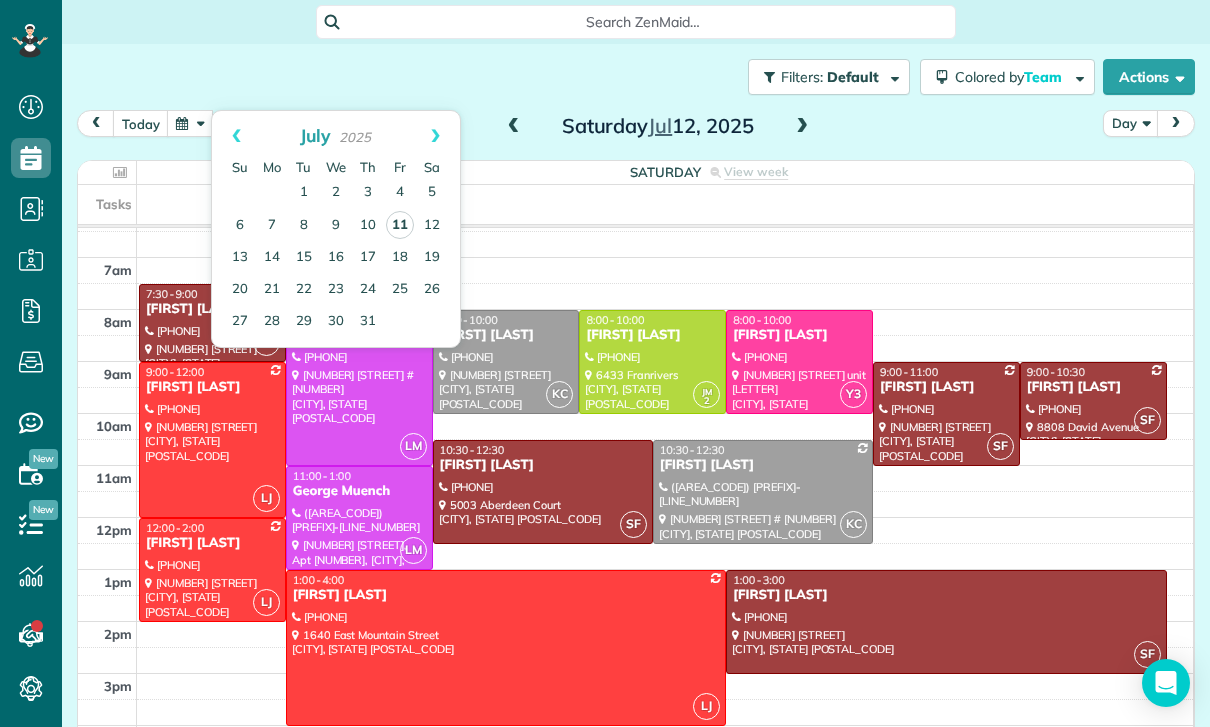 click on "11" at bounding box center [400, 225] 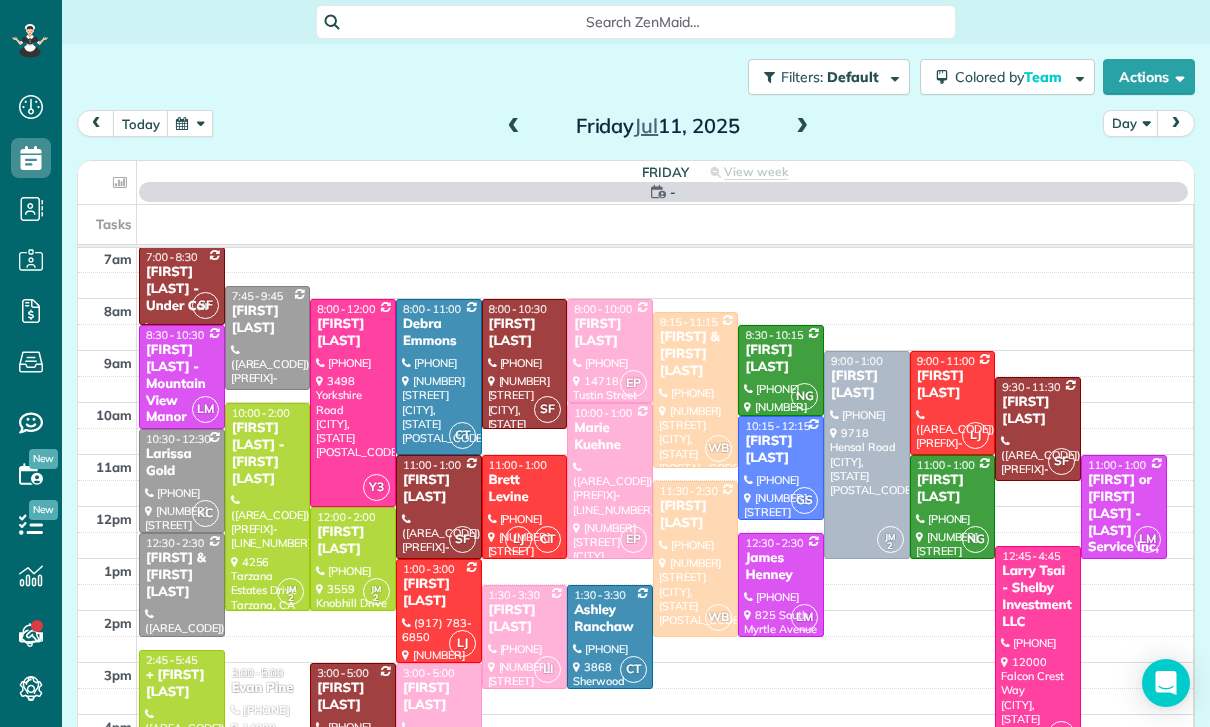 scroll, scrollTop: 157, scrollLeft: 0, axis: vertical 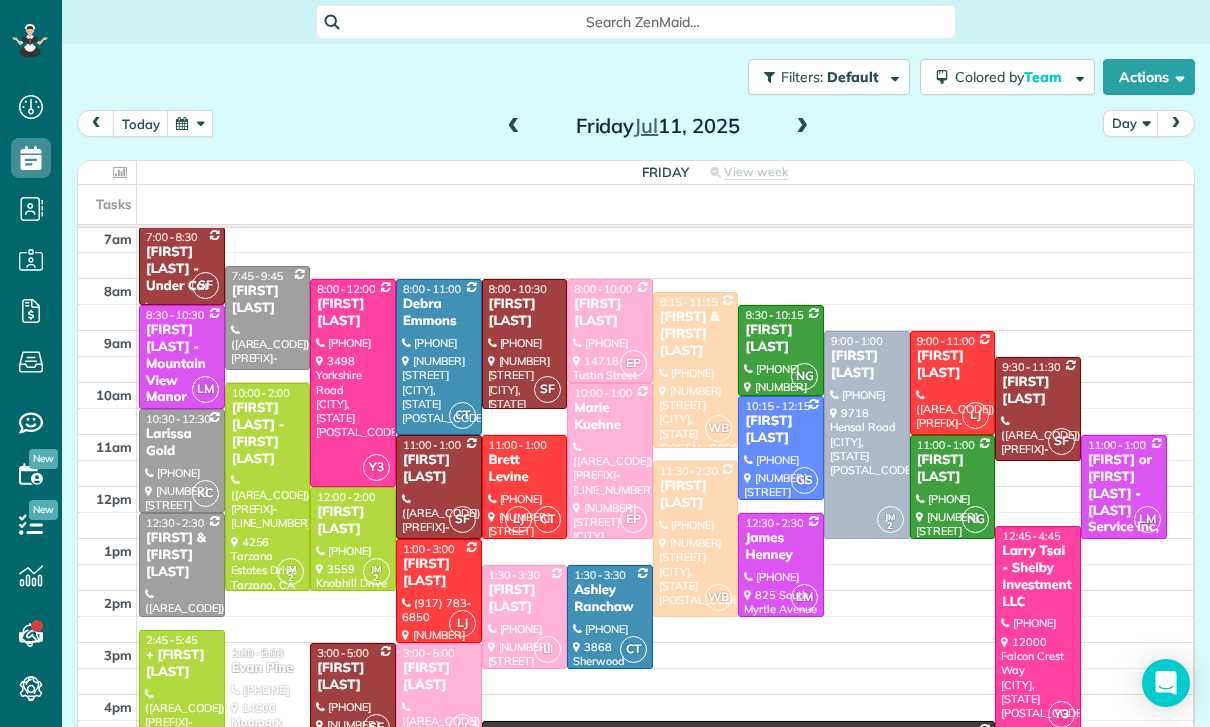 click at bounding box center (190, 123) 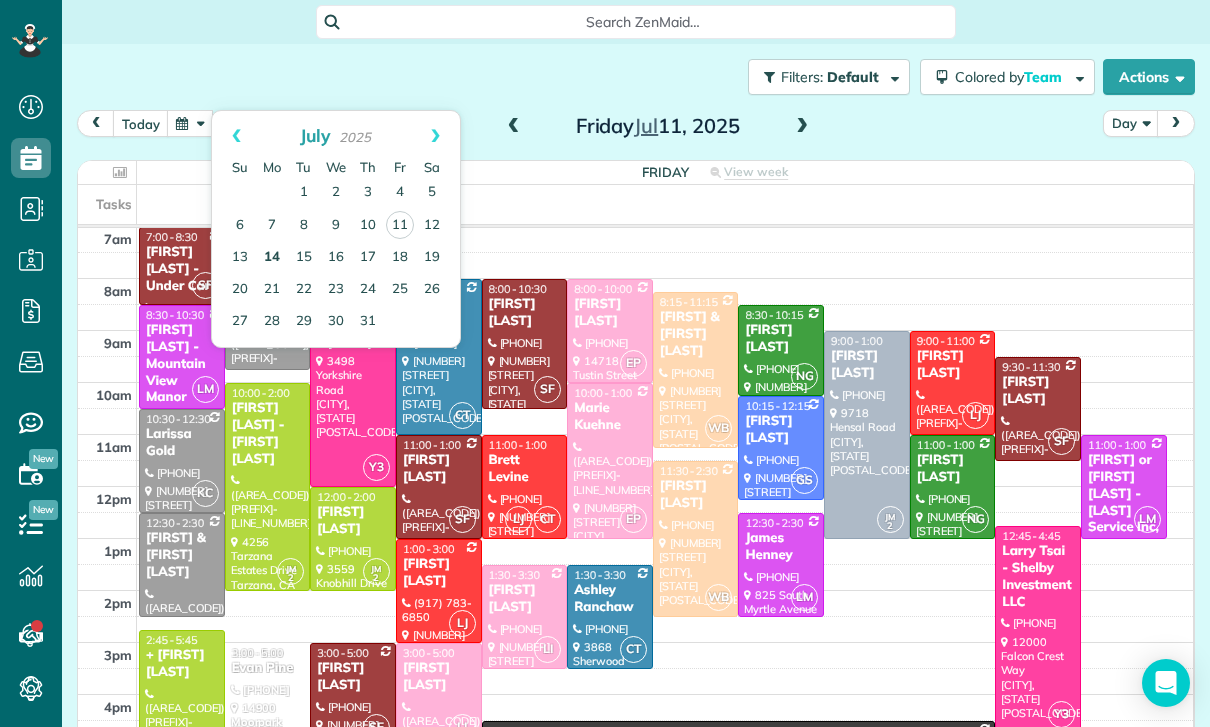 click on "14" at bounding box center (272, 258) 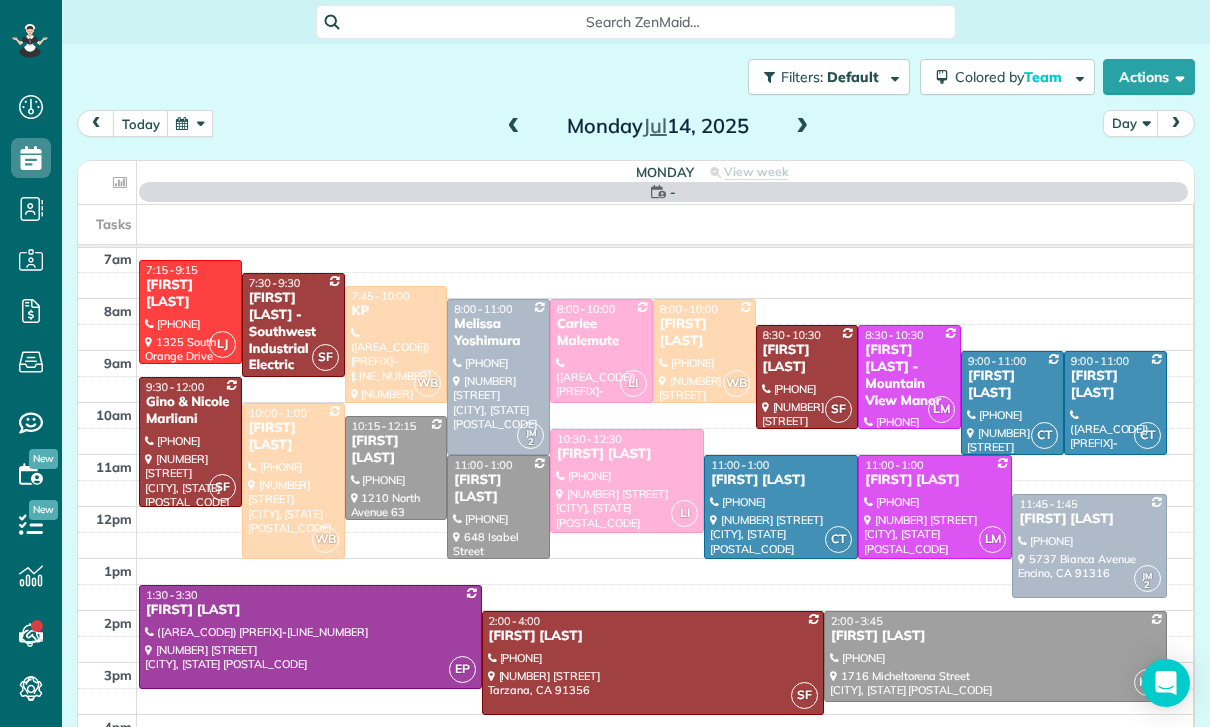 scroll, scrollTop: 157, scrollLeft: 0, axis: vertical 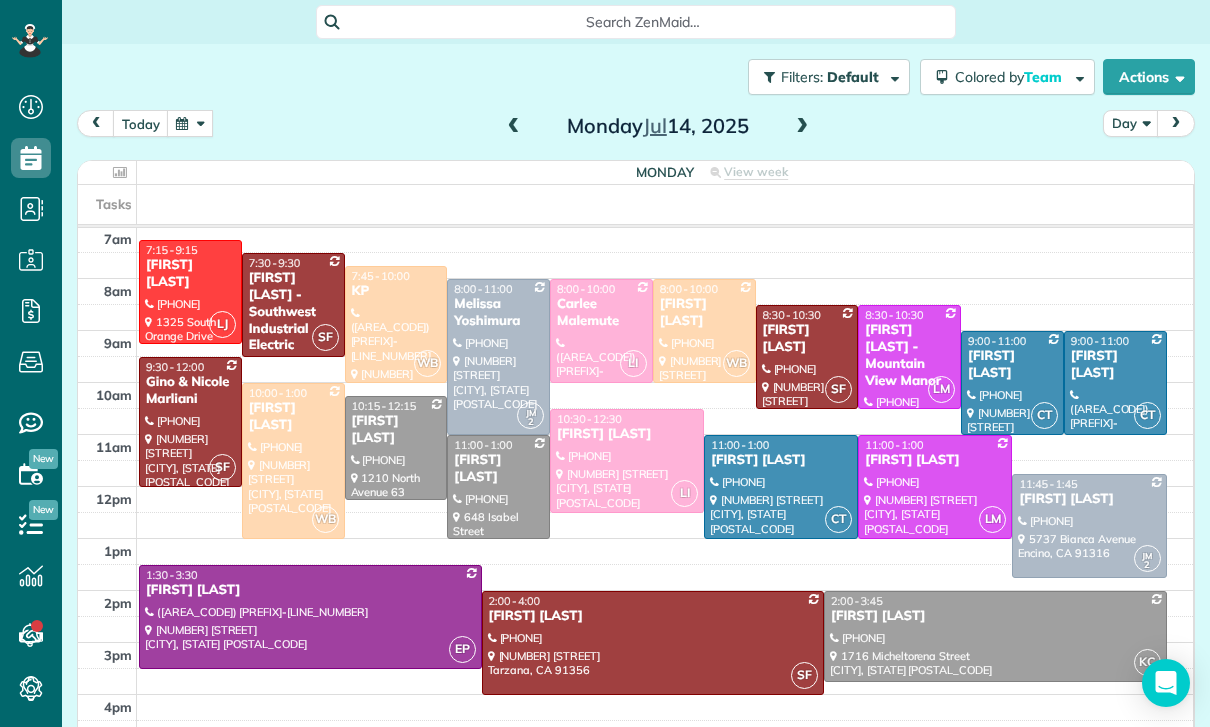 click at bounding box center [802, 127] 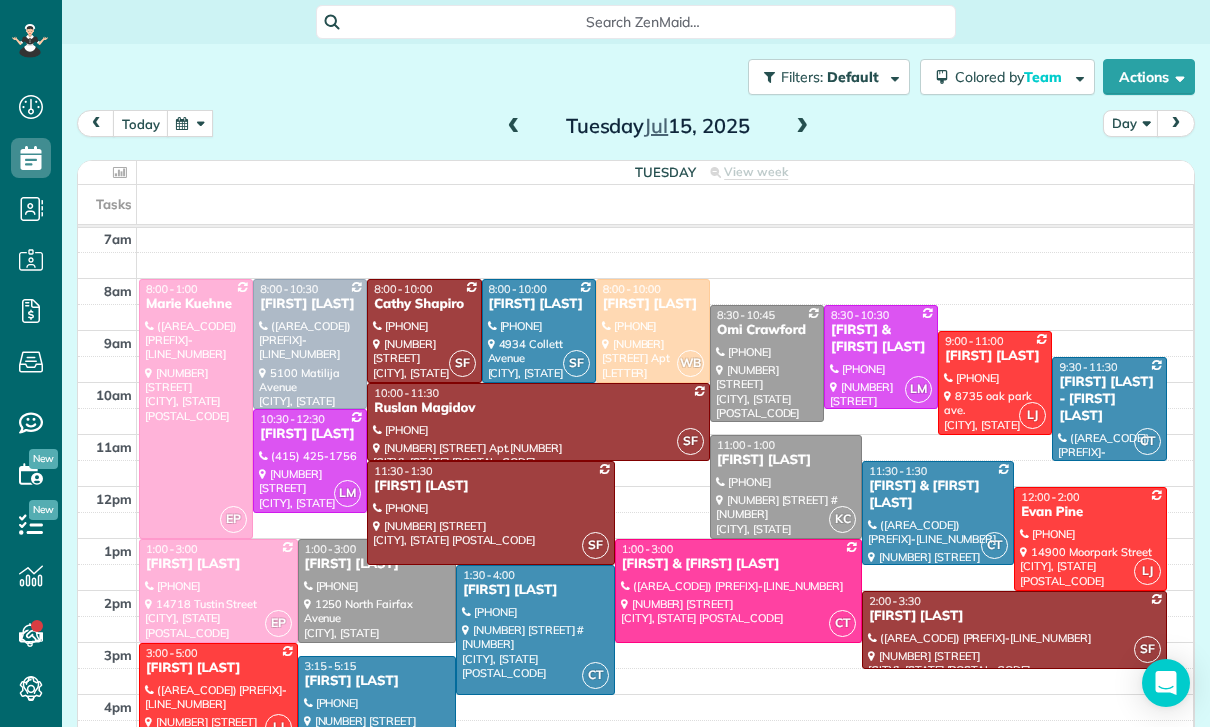 scroll, scrollTop: 157, scrollLeft: 0, axis: vertical 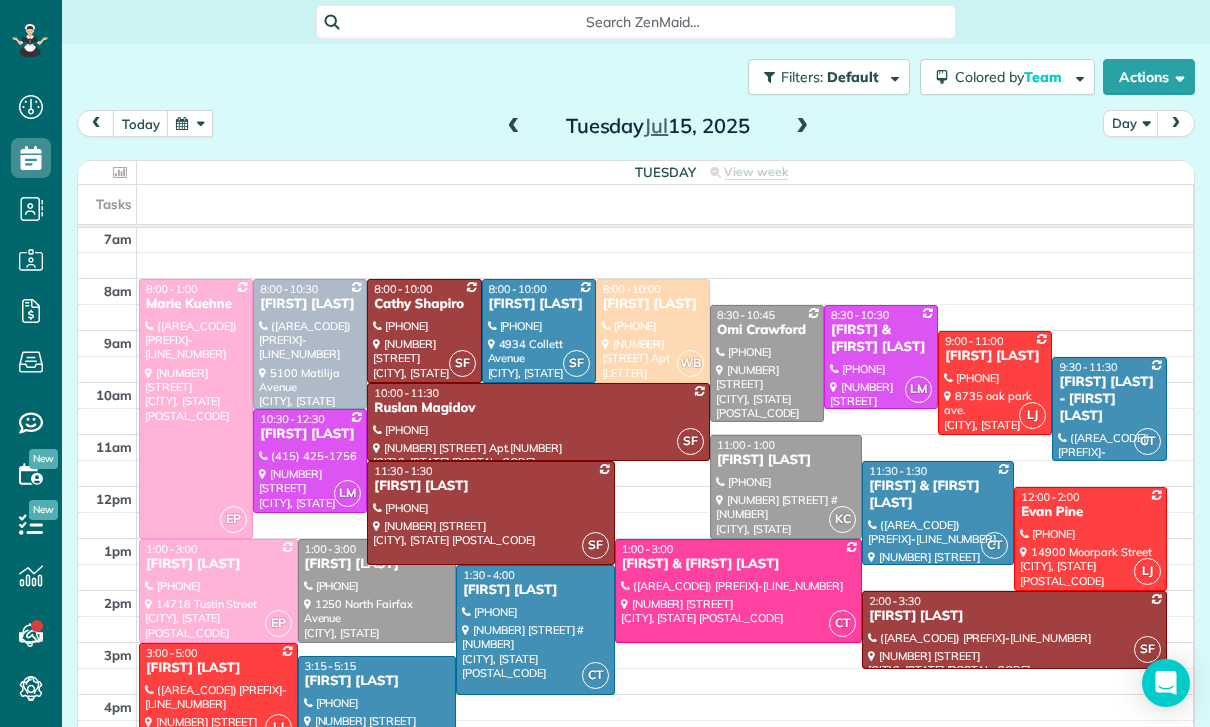 click at bounding box center (535, 630) 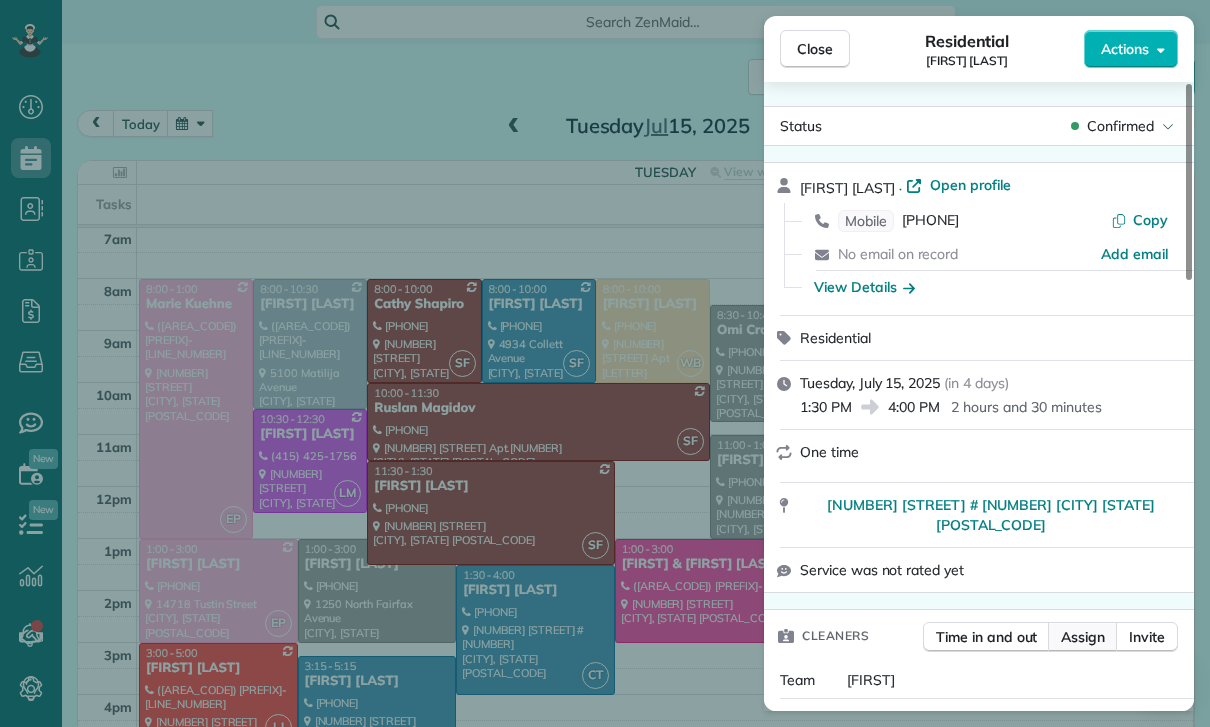 click on "Assign" at bounding box center (1083, 637) 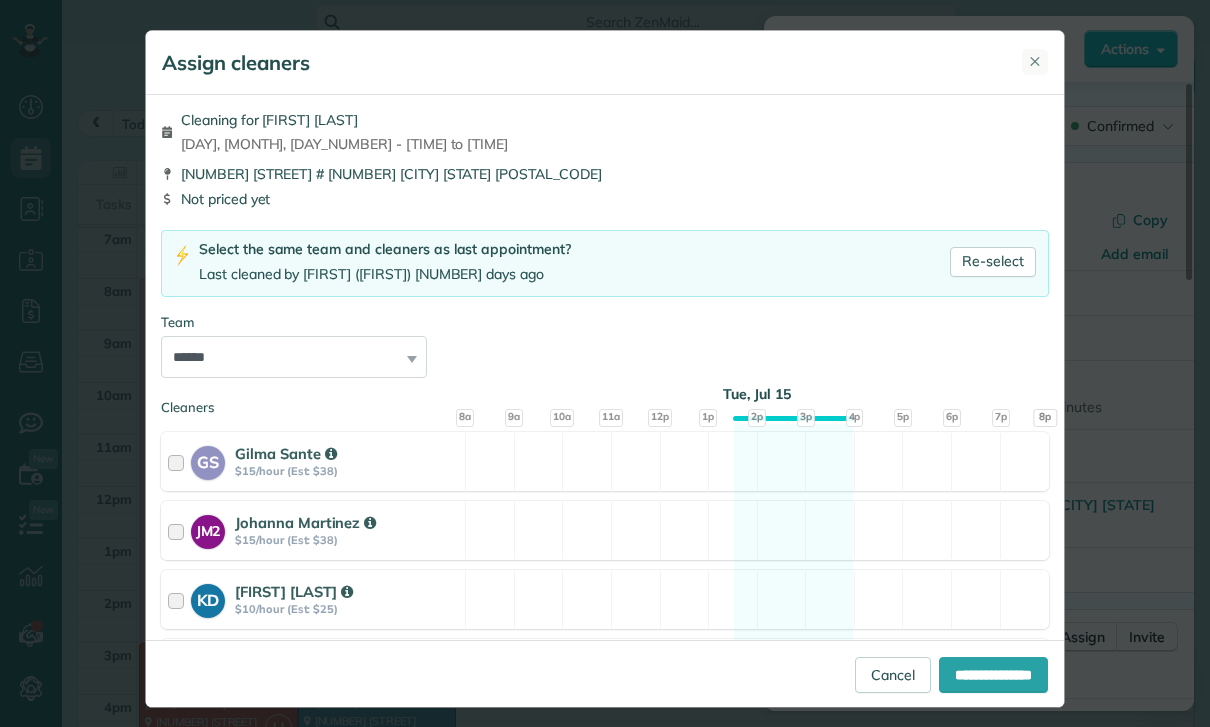 click on "✕" at bounding box center (1035, 62) 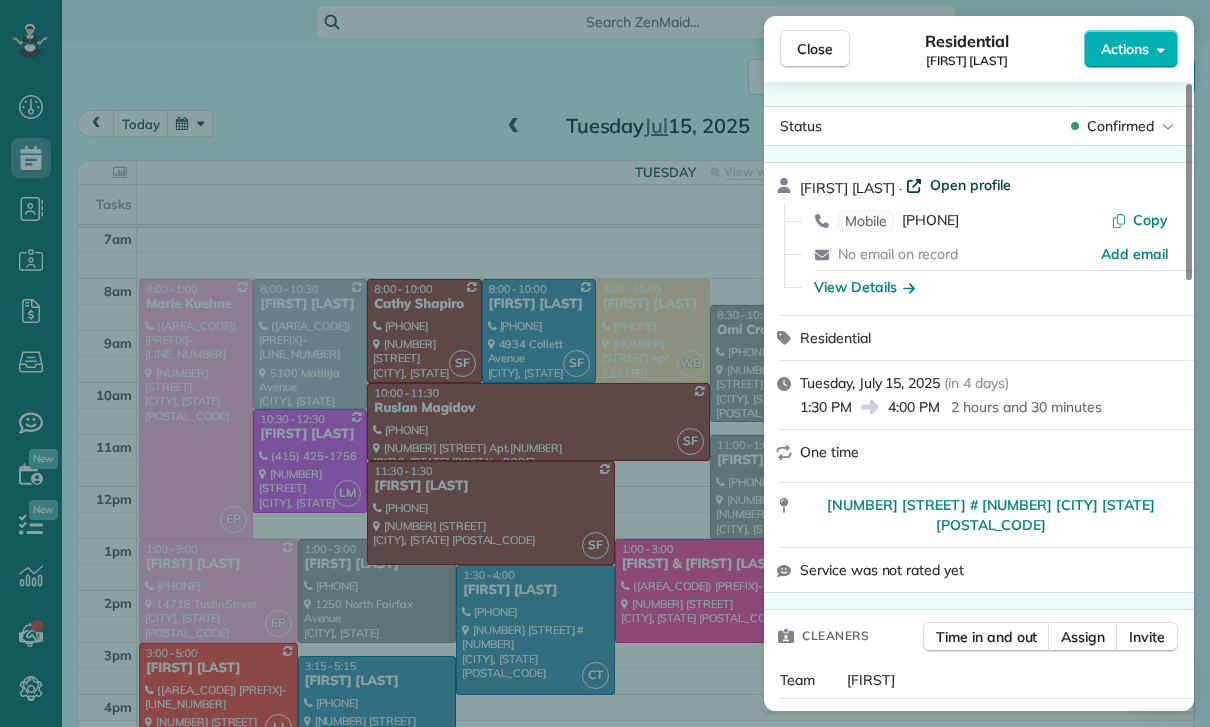 click on "Open profile" at bounding box center [970, 185] 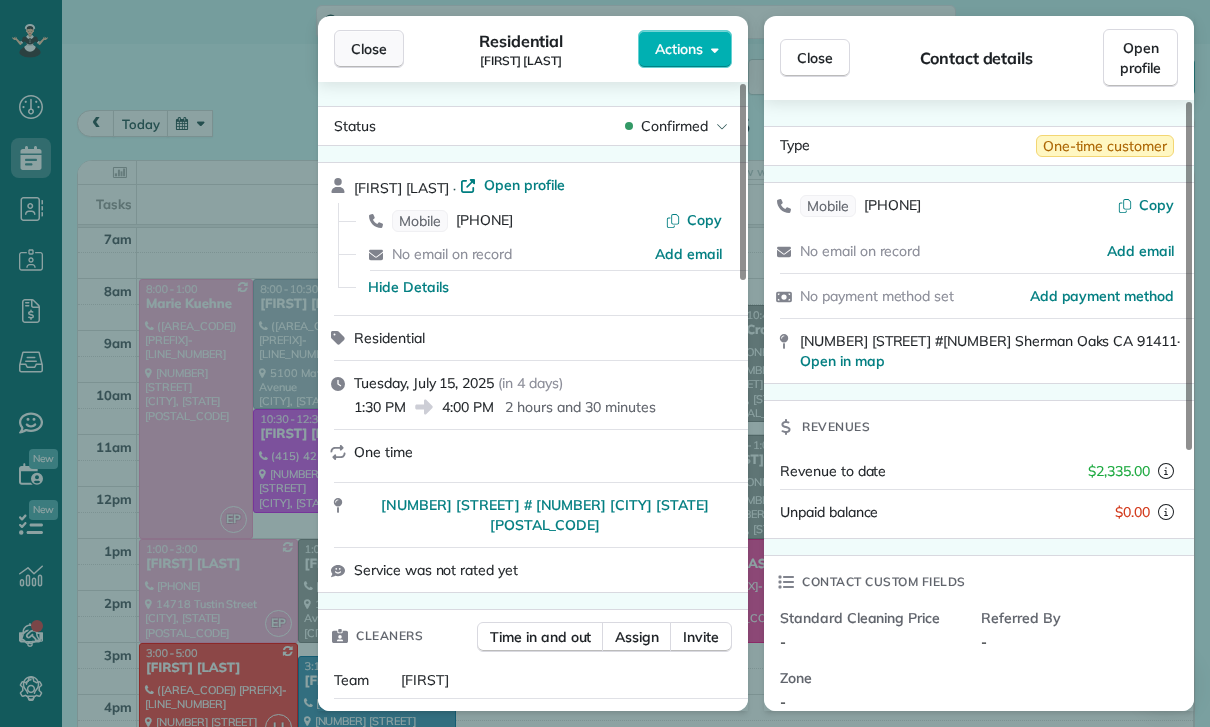 click on "Close" at bounding box center [369, 49] 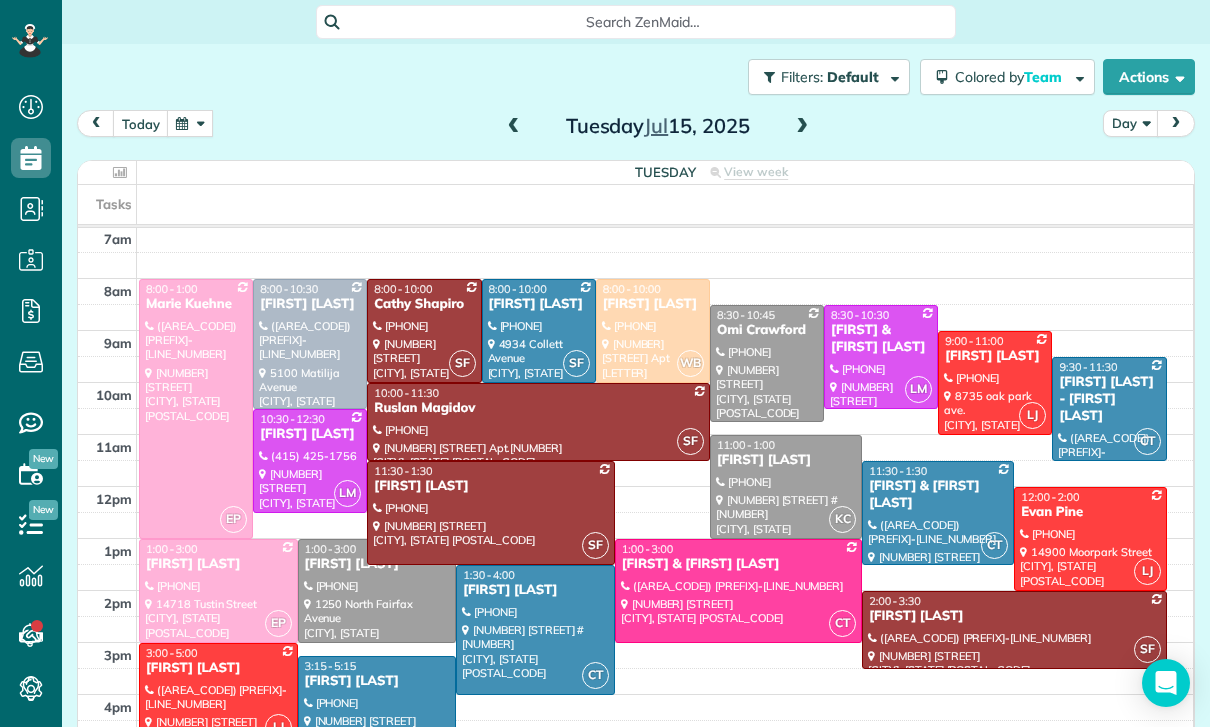 scroll, scrollTop: 157, scrollLeft: 0, axis: vertical 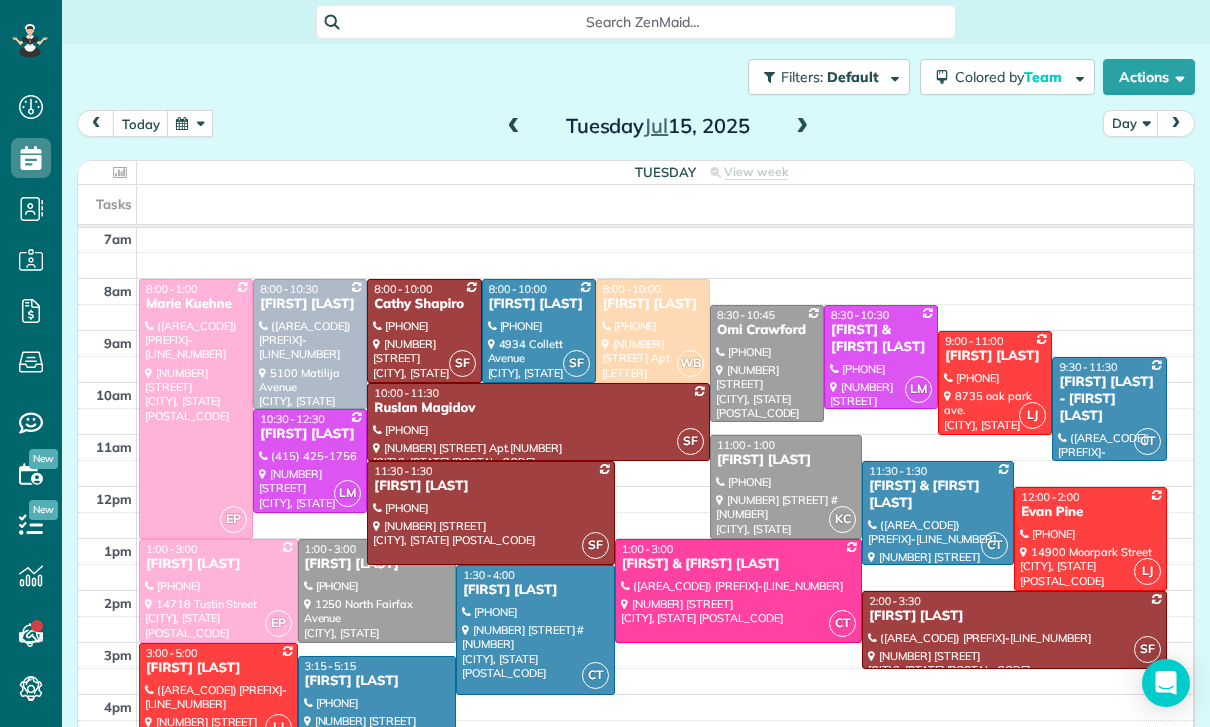 click at bounding box center [190, 123] 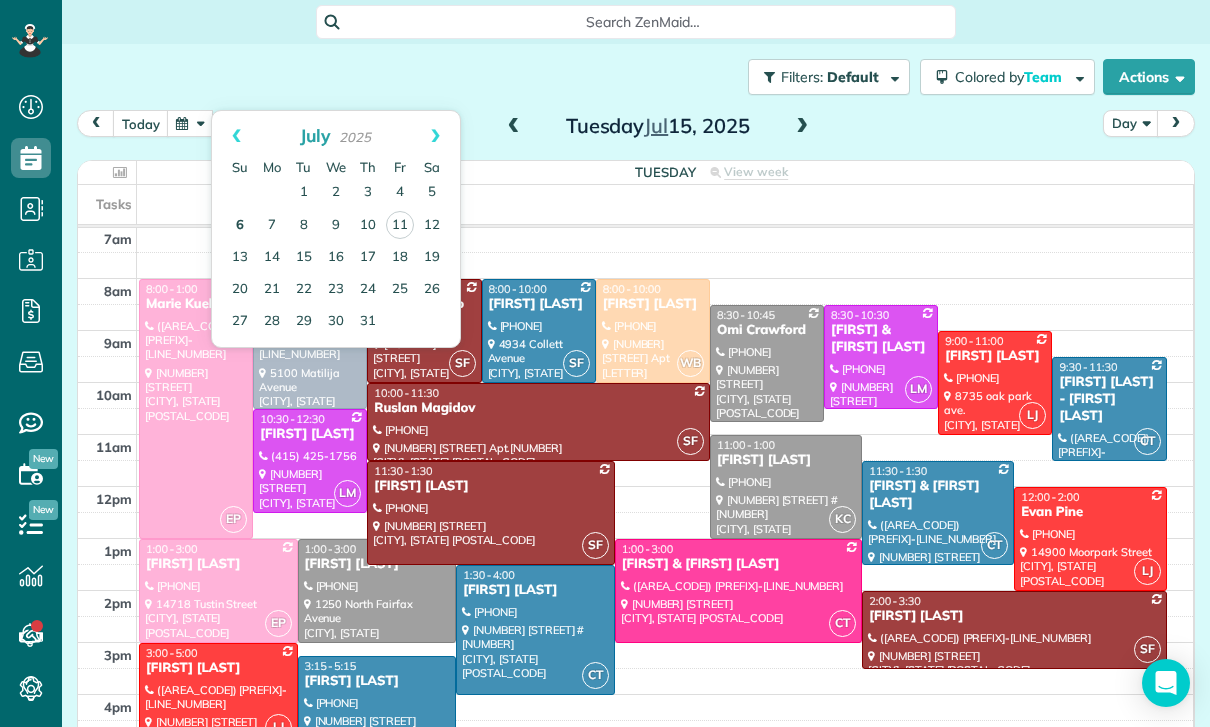click on "6" at bounding box center [240, 226] 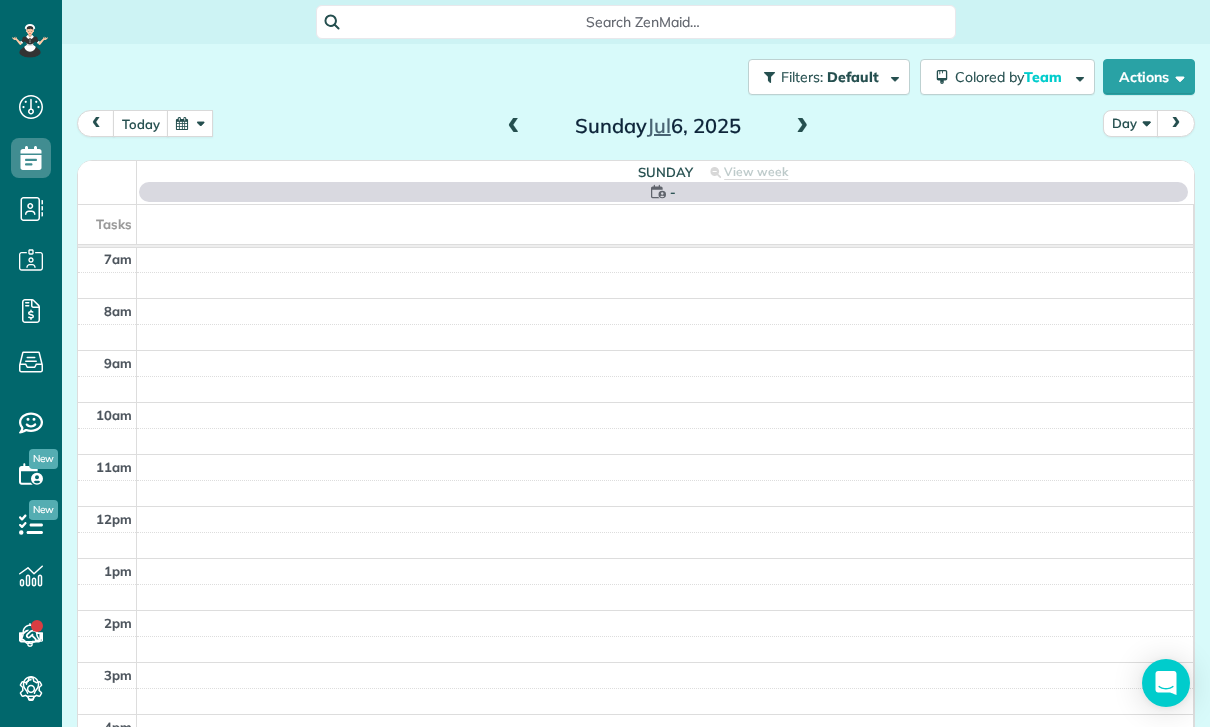 click at bounding box center [190, 123] 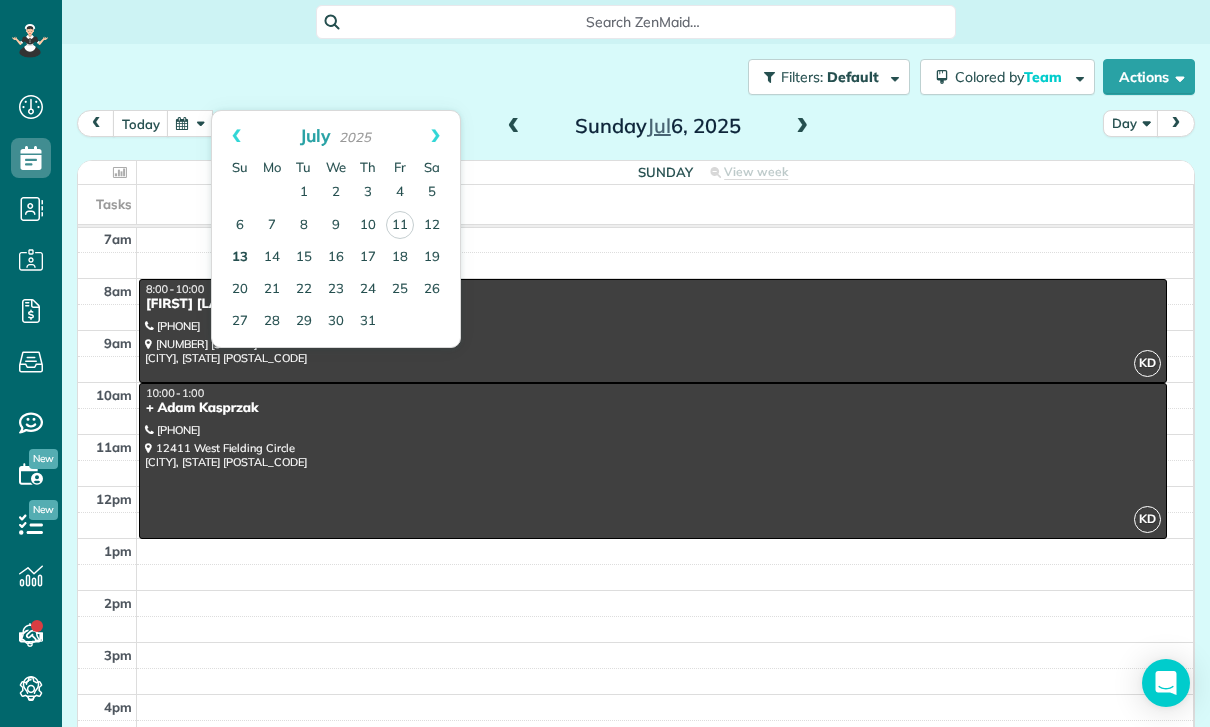 click on "13" at bounding box center (240, 258) 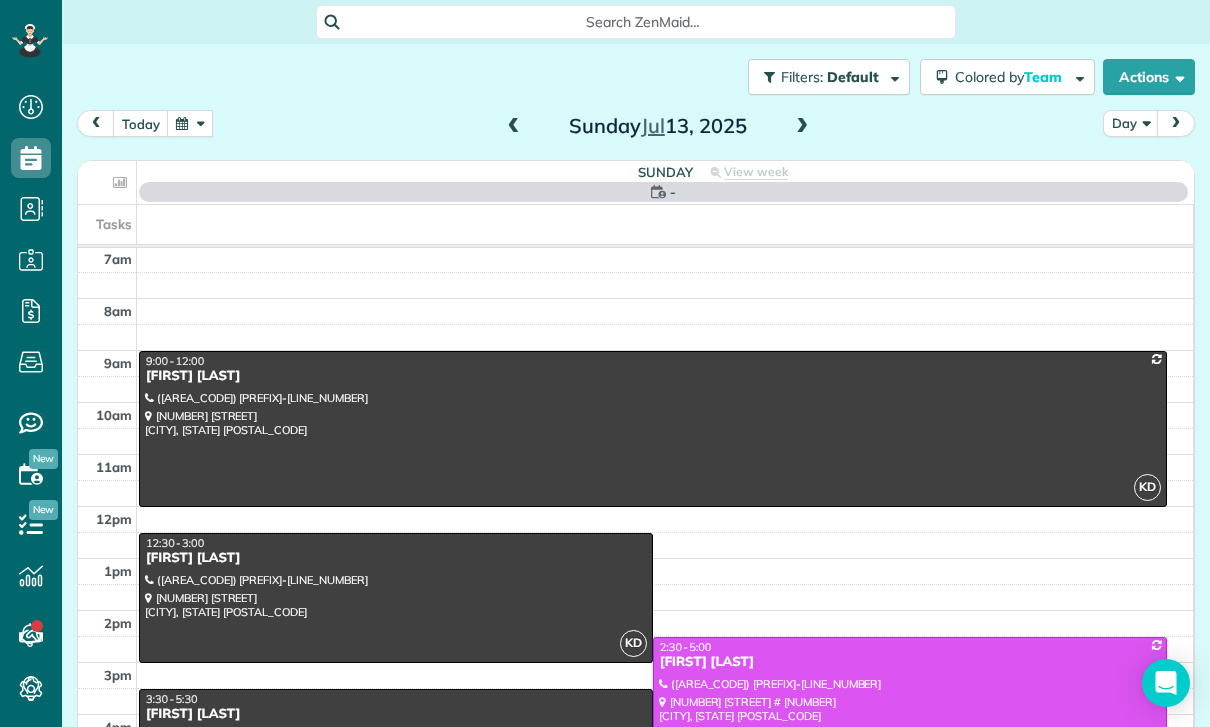 scroll, scrollTop: 157, scrollLeft: 0, axis: vertical 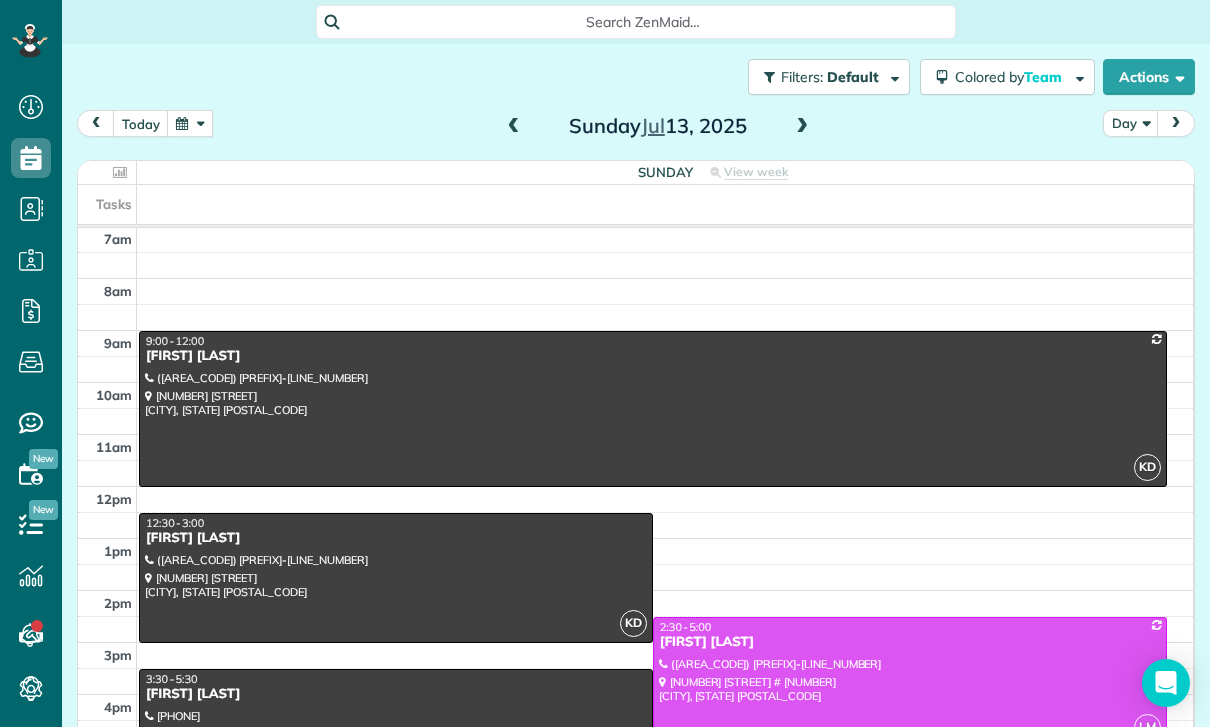click at bounding box center [190, 123] 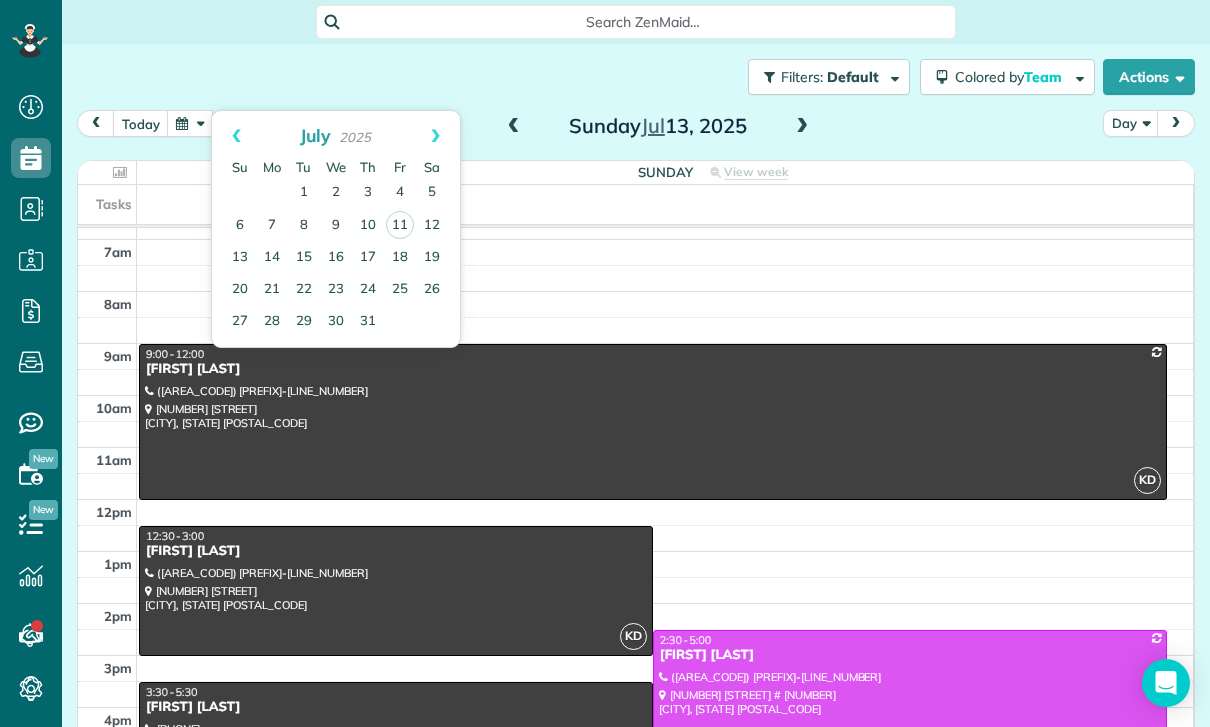 scroll, scrollTop: 157, scrollLeft: 0, axis: vertical 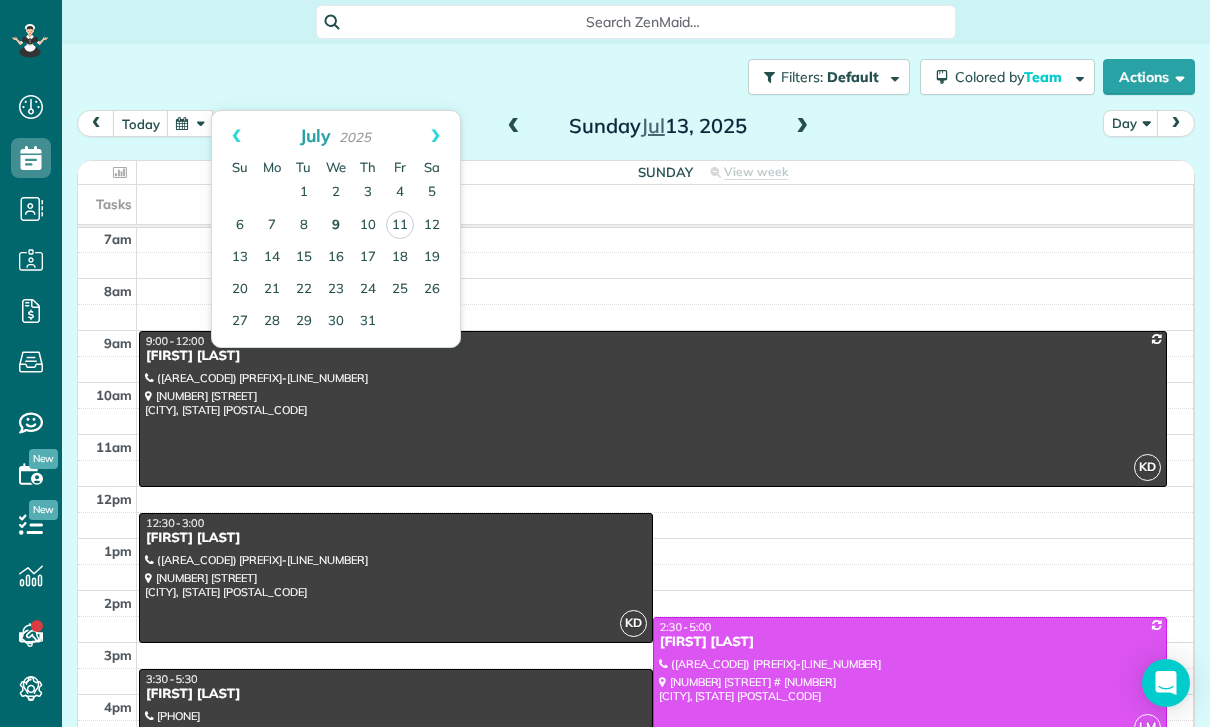 click on "9" at bounding box center [336, 226] 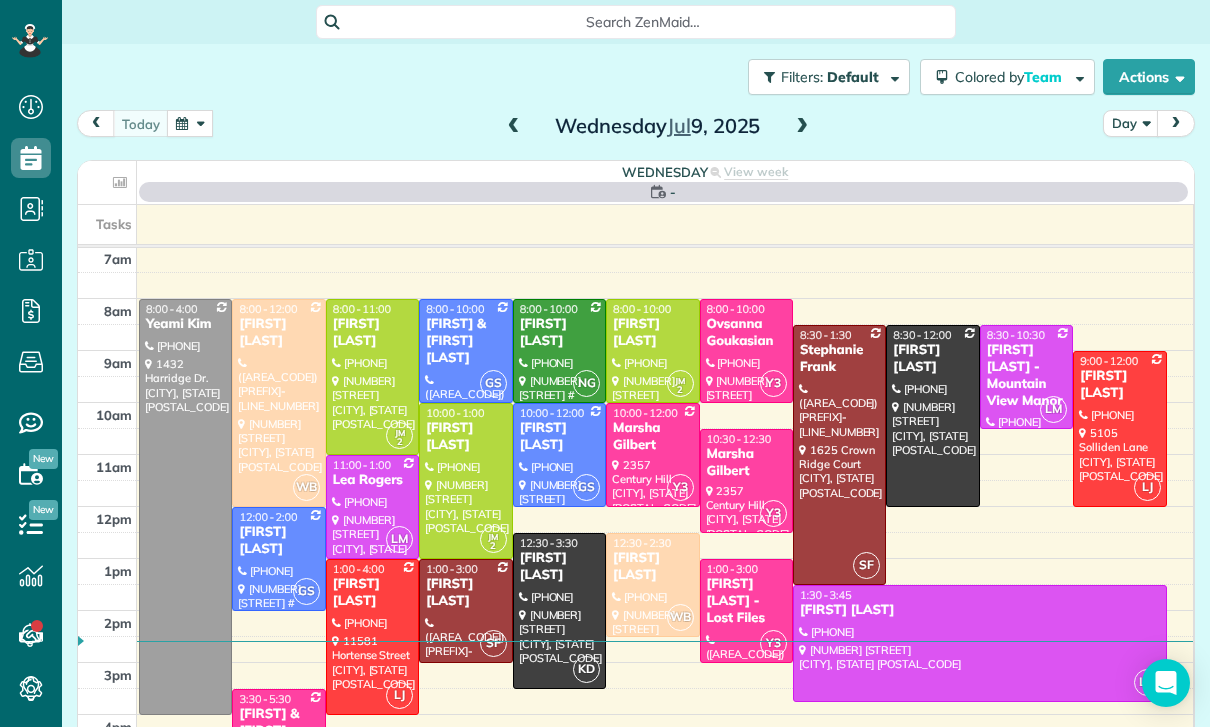 scroll, scrollTop: 157, scrollLeft: 0, axis: vertical 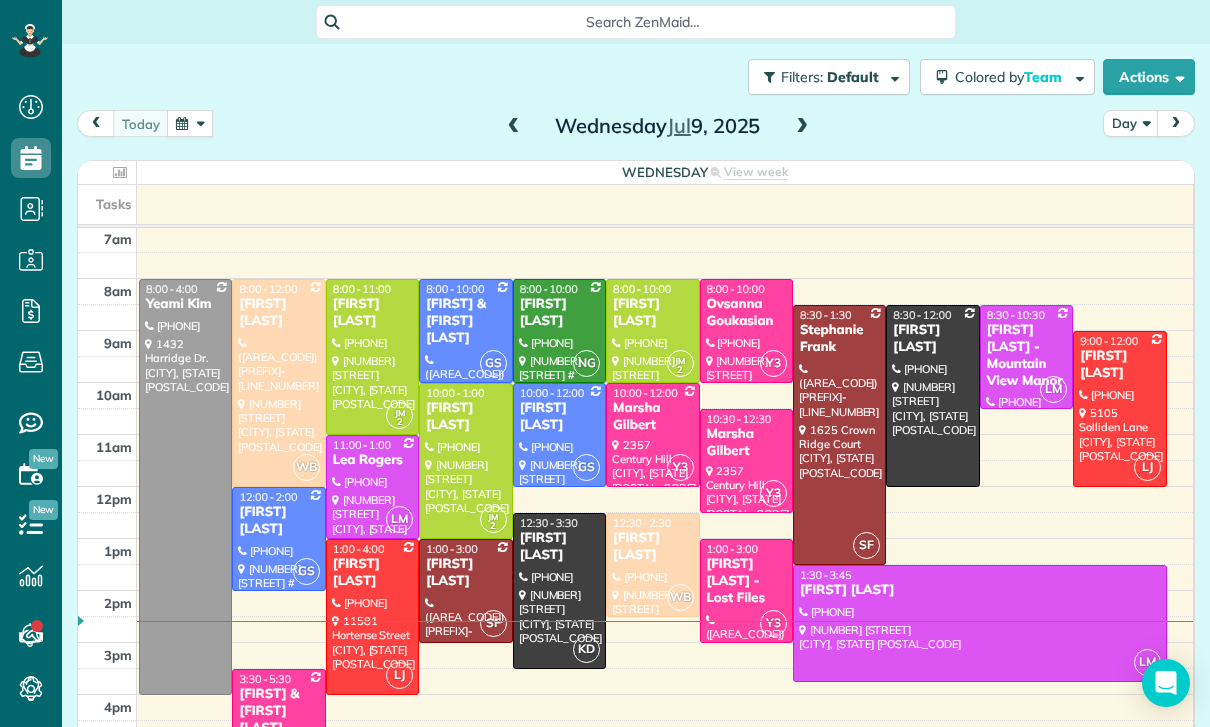 click on "Kameelah Gateau" at bounding box center (372, 573) 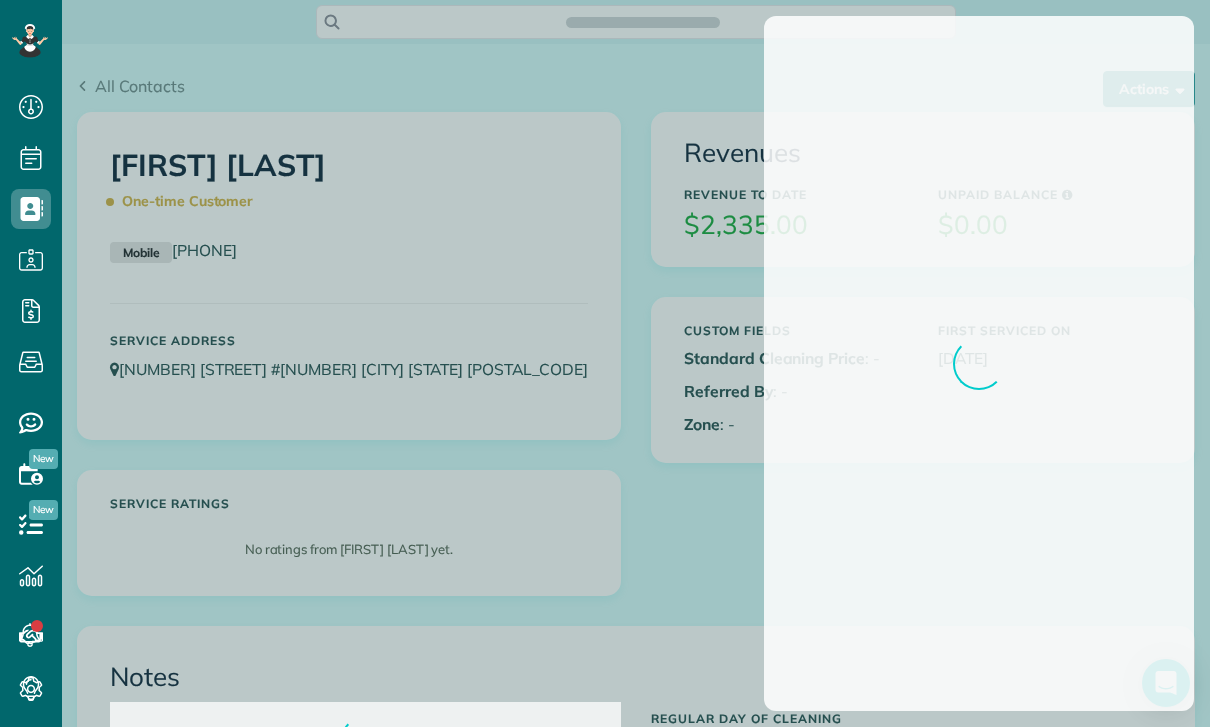 scroll, scrollTop: 0, scrollLeft: 0, axis: both 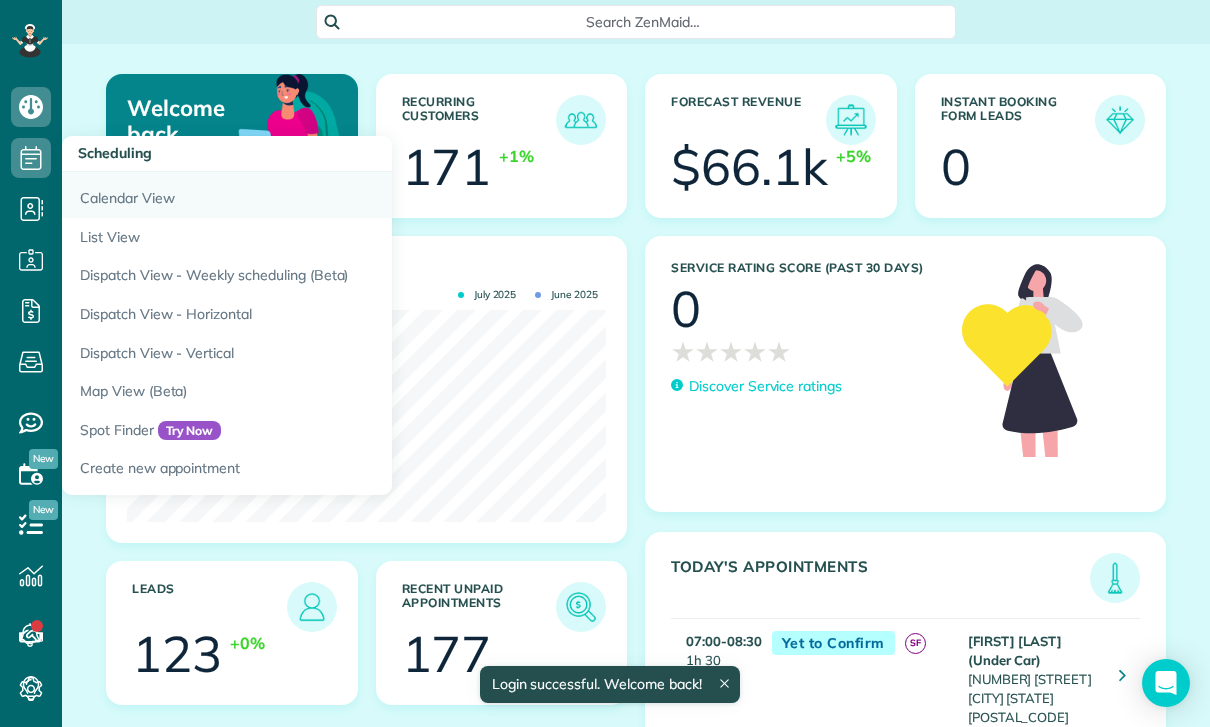 click on "Calendar View" at bounding box center [312, 195] 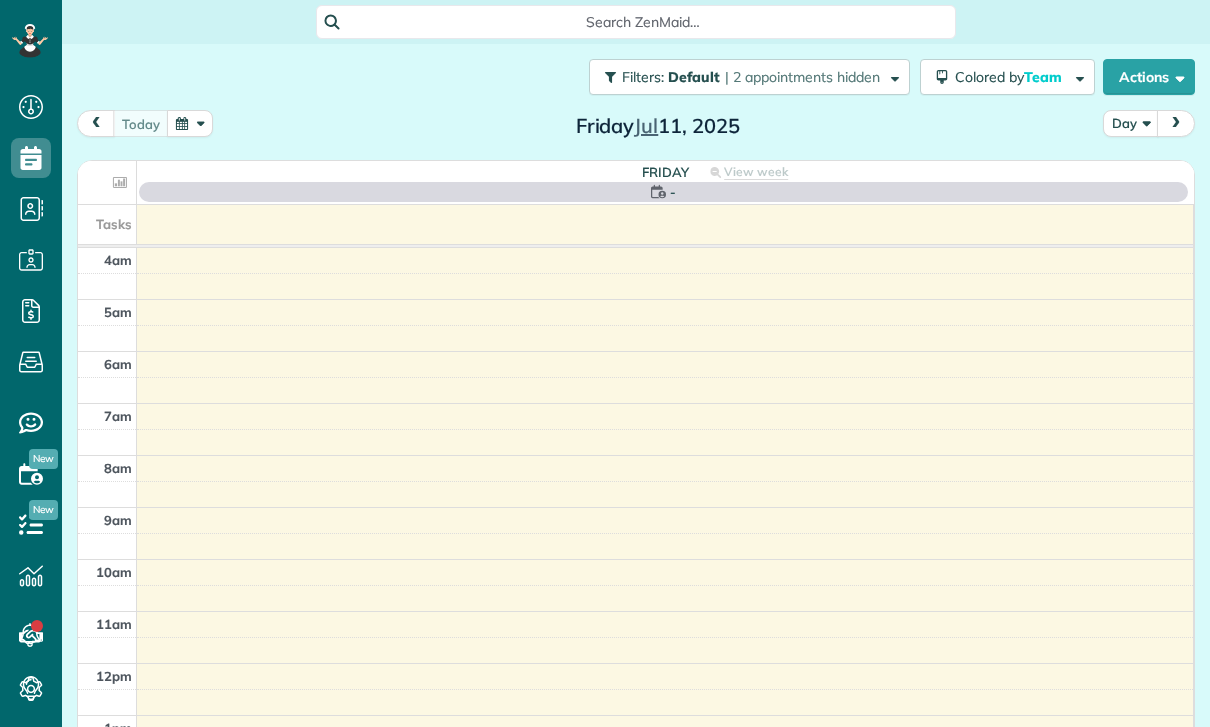 scroll, scrollTop: 0, scrollLeft: 0, axis: both 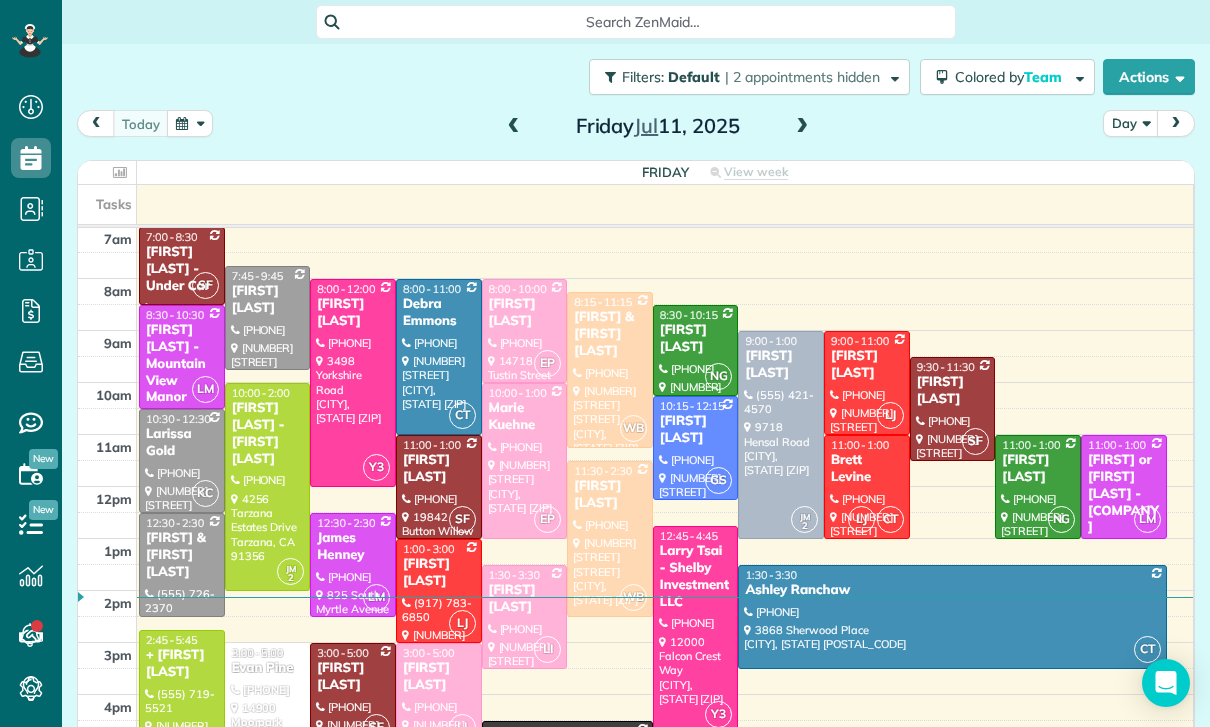 click at bounding box center (190, 123) 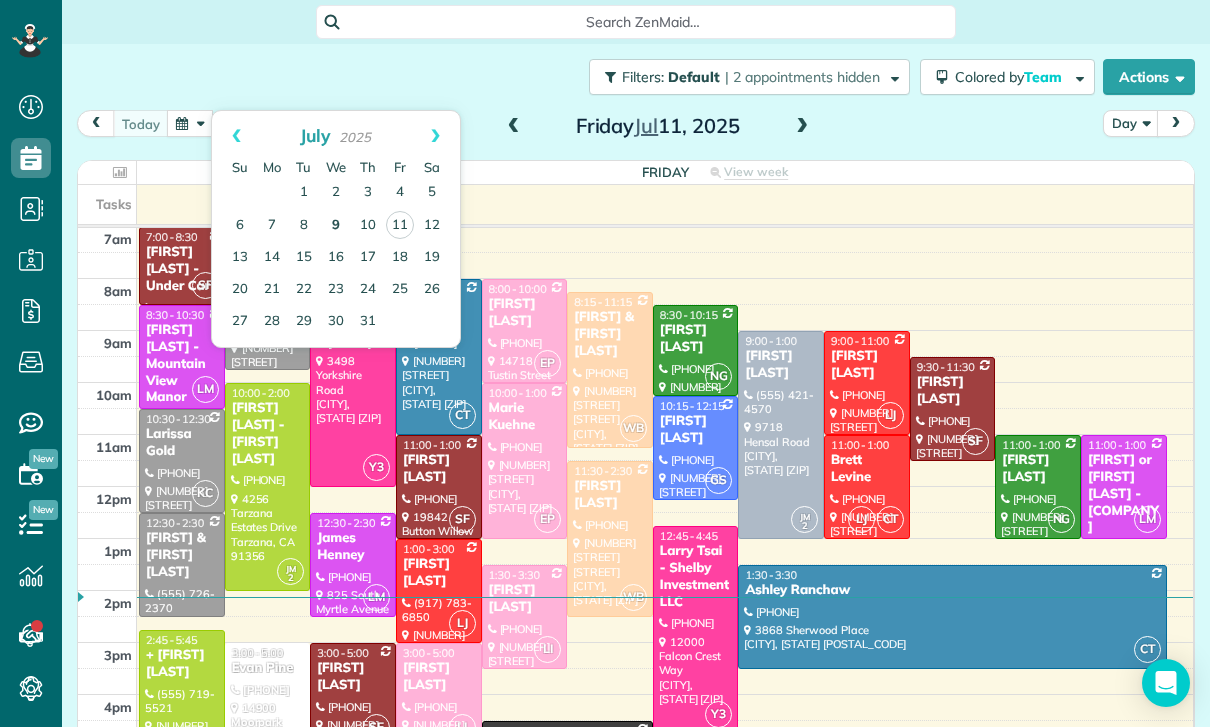 click on "9" at bounding box center (336, 226) 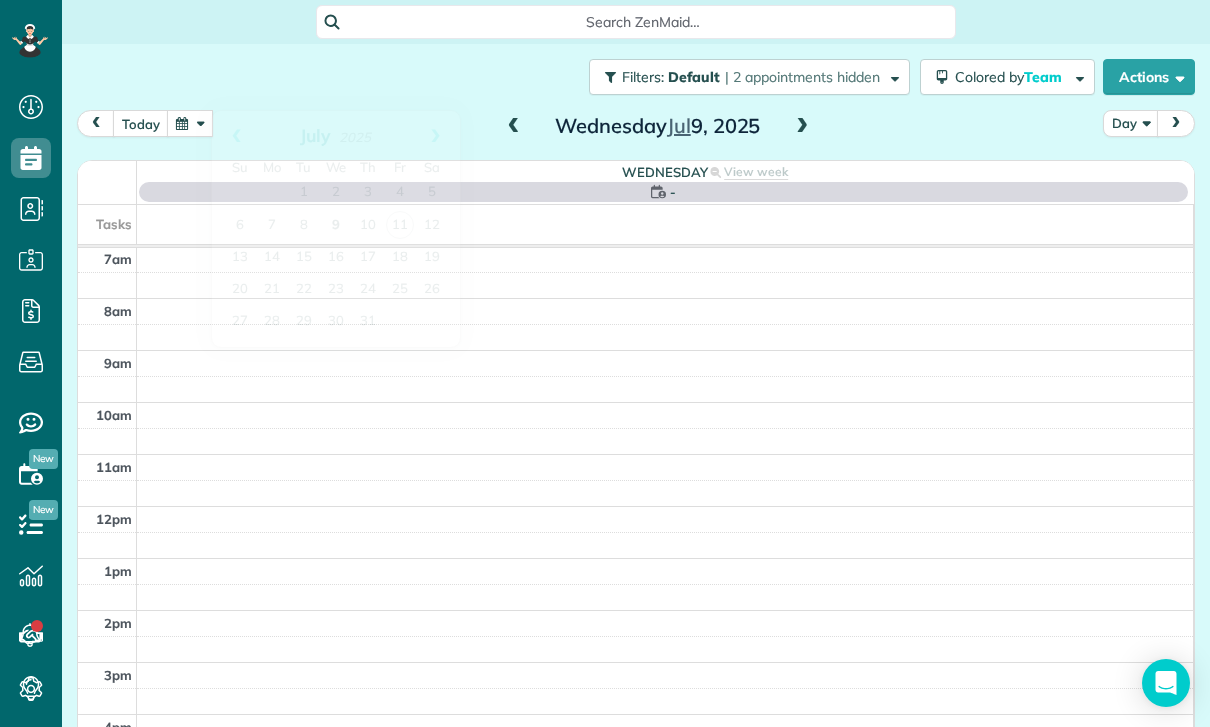 scroll, scrollTop: 157, scrollLeft: 0, axis: vertical 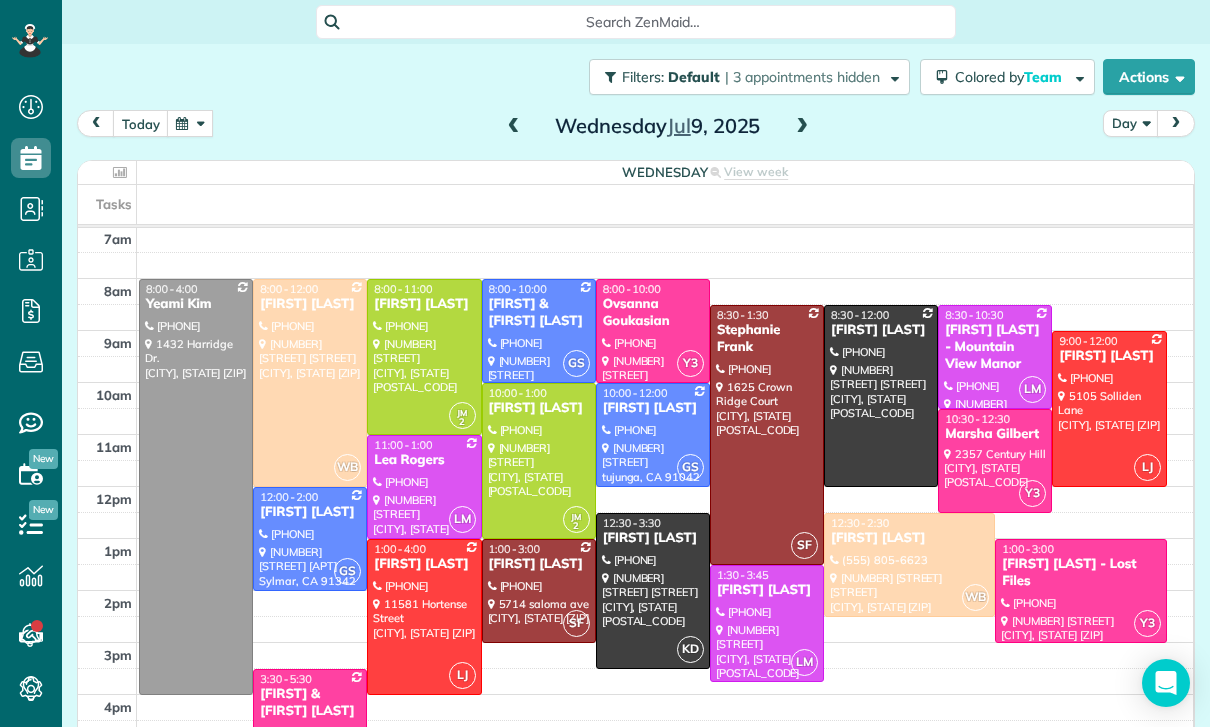 click at bounding box center (424, 617) 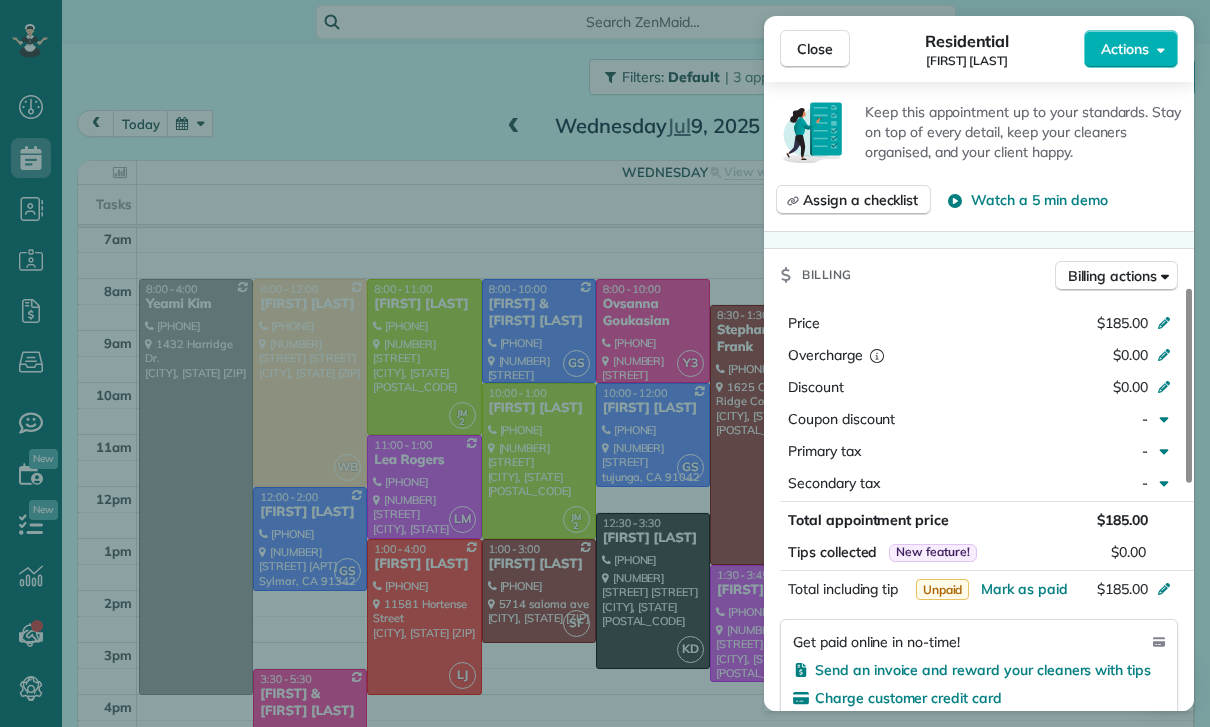 scroll, scrollTop: 756, scrollLeft: 0, axis: vertical 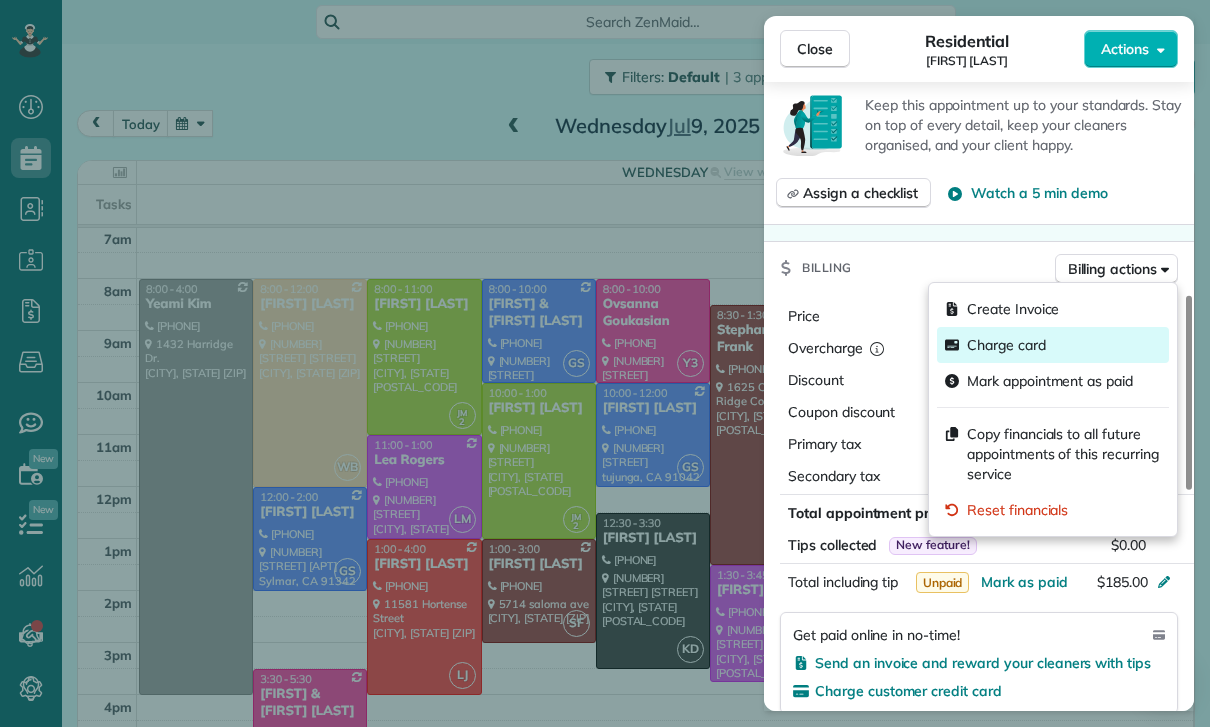 click on "Charge card" at bounding box center [1006, 345] 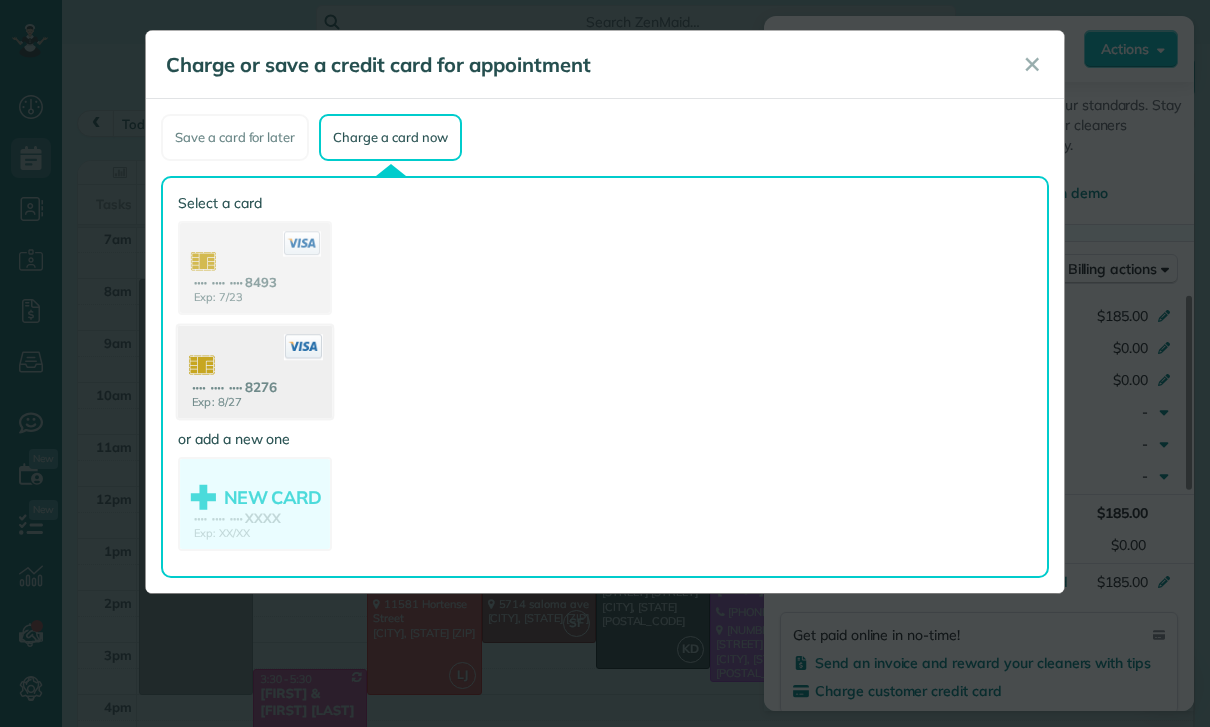 click 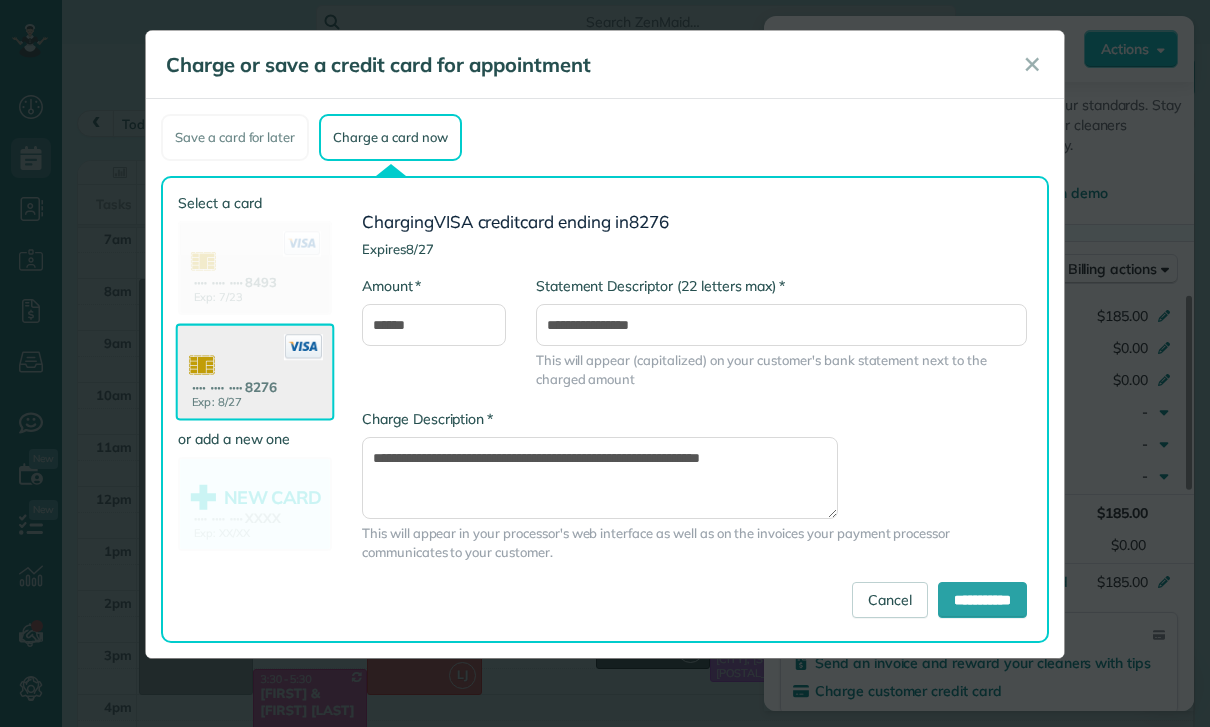scroll, scrollTop: 157, scrollLeft: 0, axis: vertical 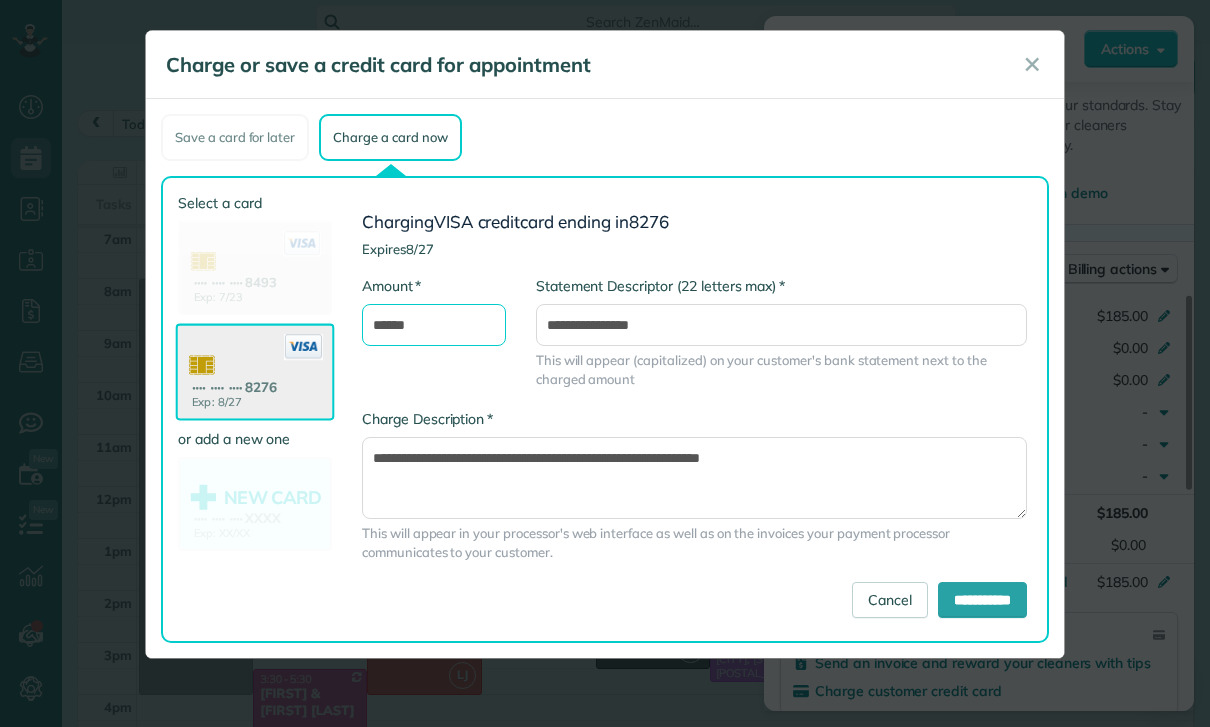 click on "******" at bounding box center (434, 325) 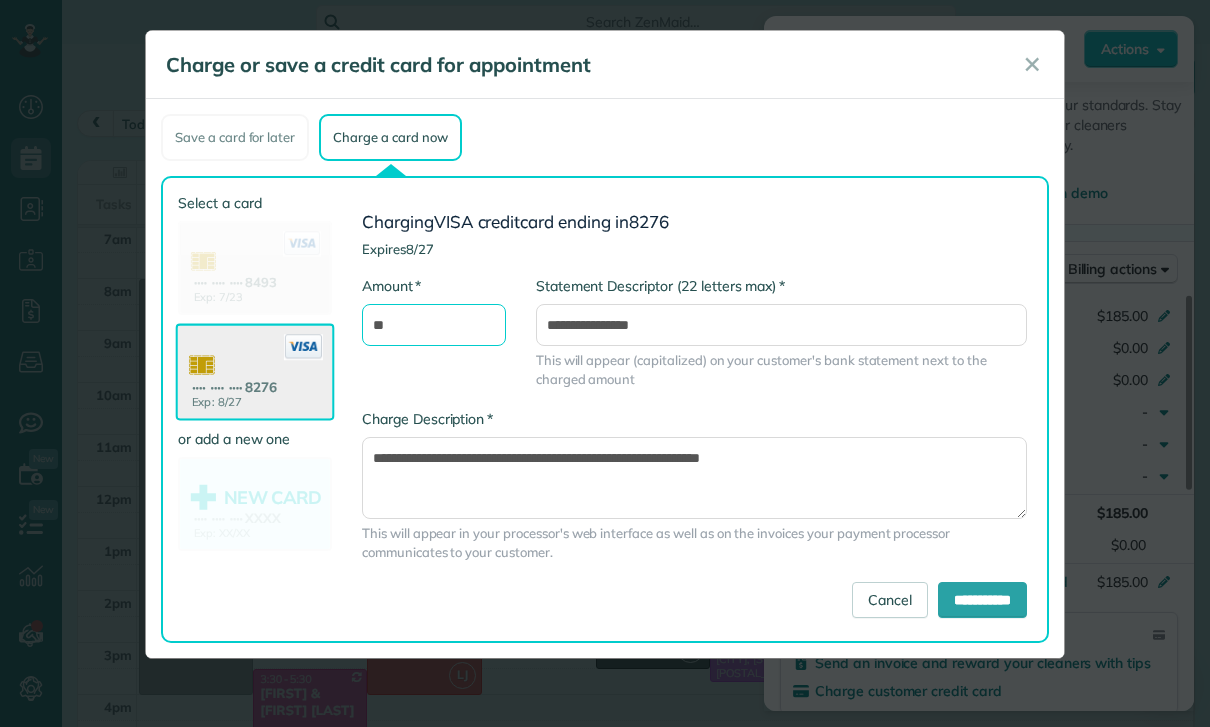 type on "*" 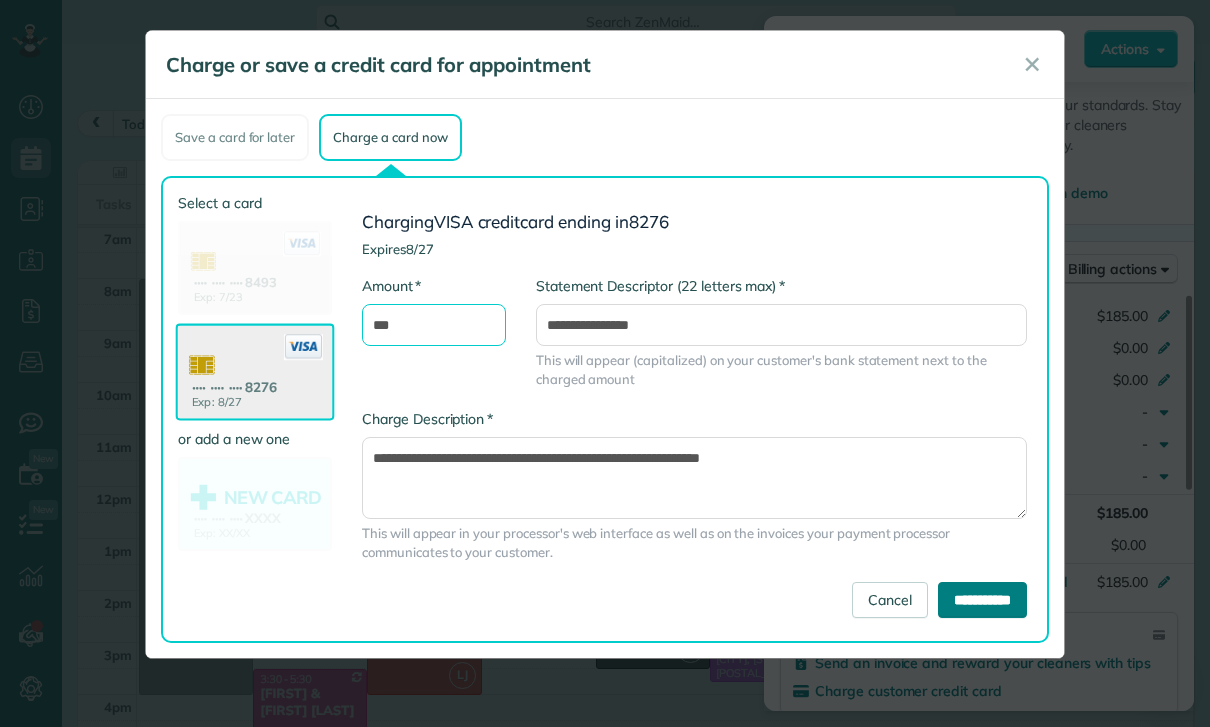 type on "***" 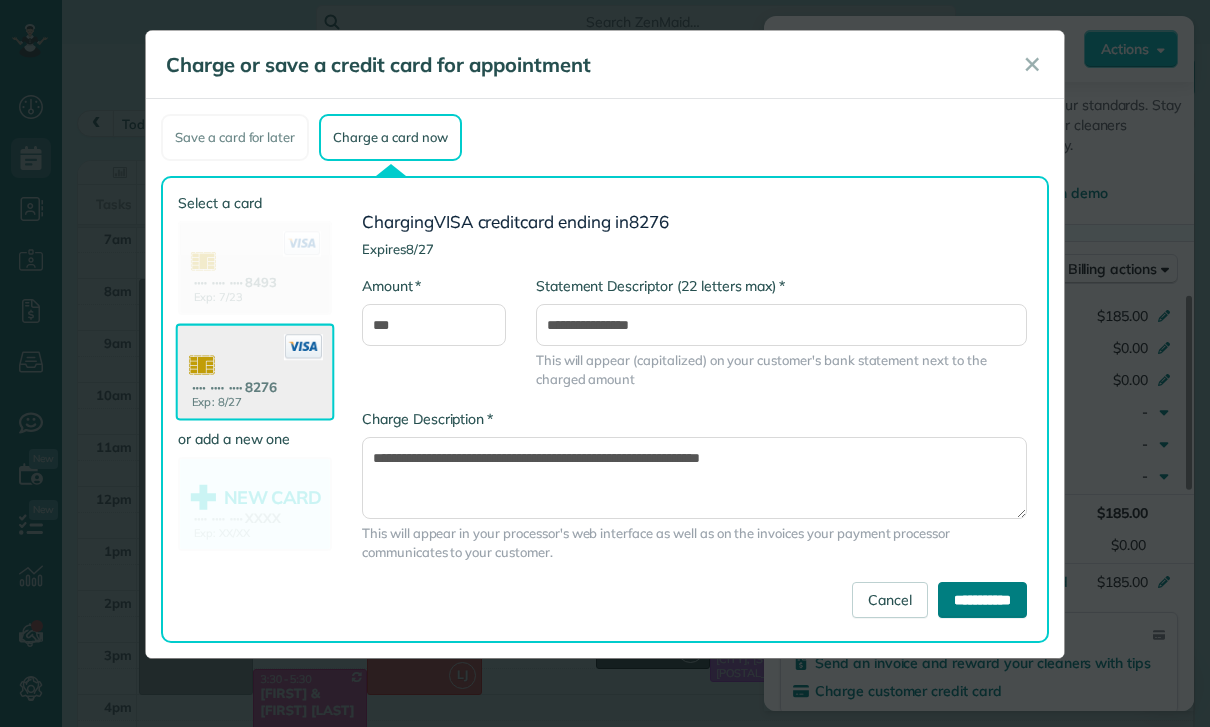 click on "**********" at bounding box center (982, 600) 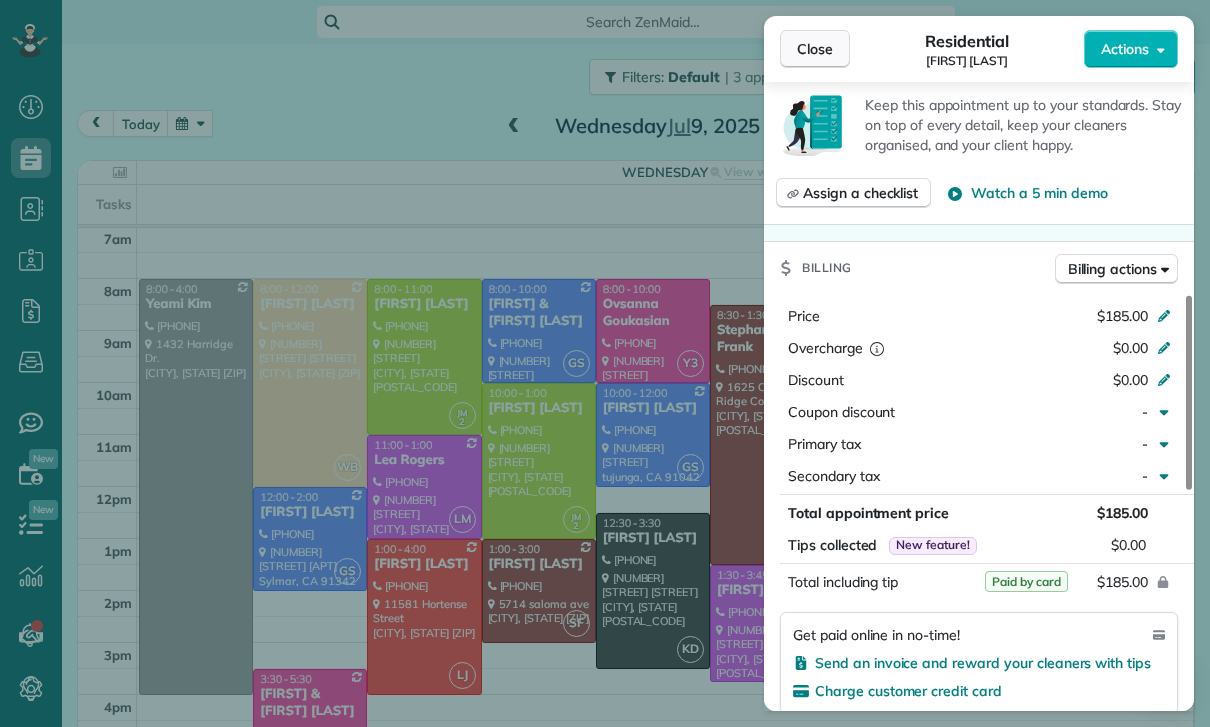 click on "Close" at bounding box center (815, 49) 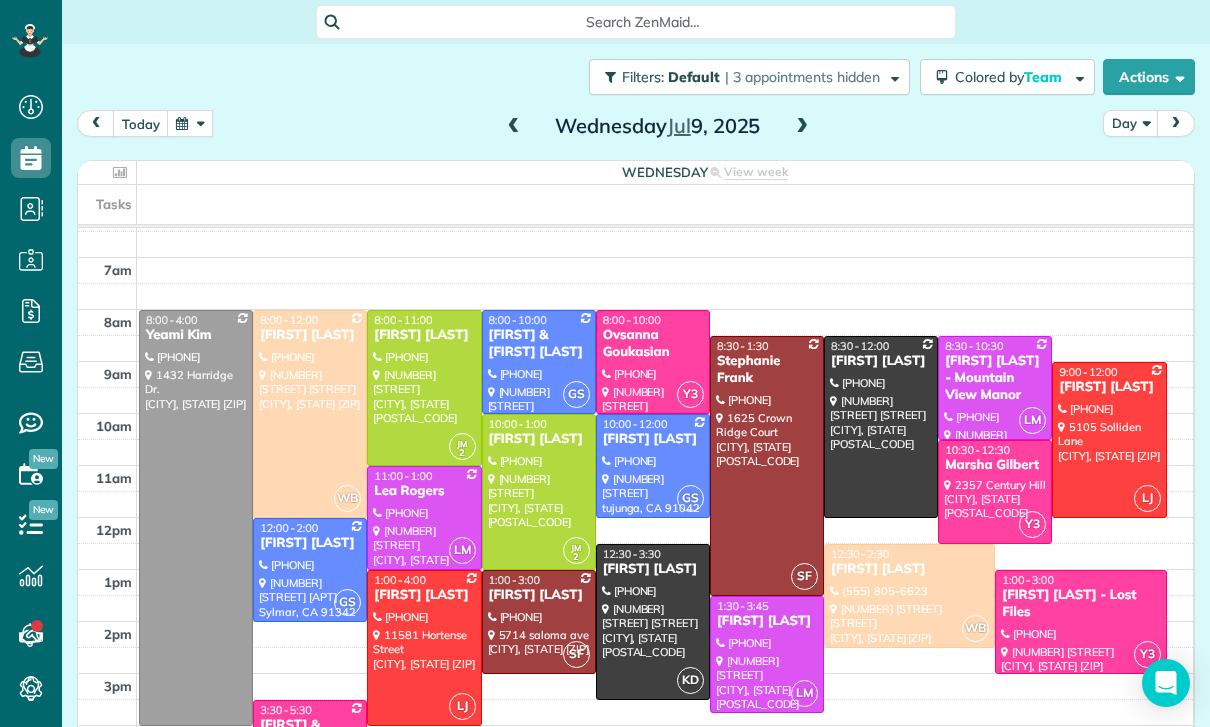 scroll, scrollTop: 157, scrollLeft: 0, axis: vertical 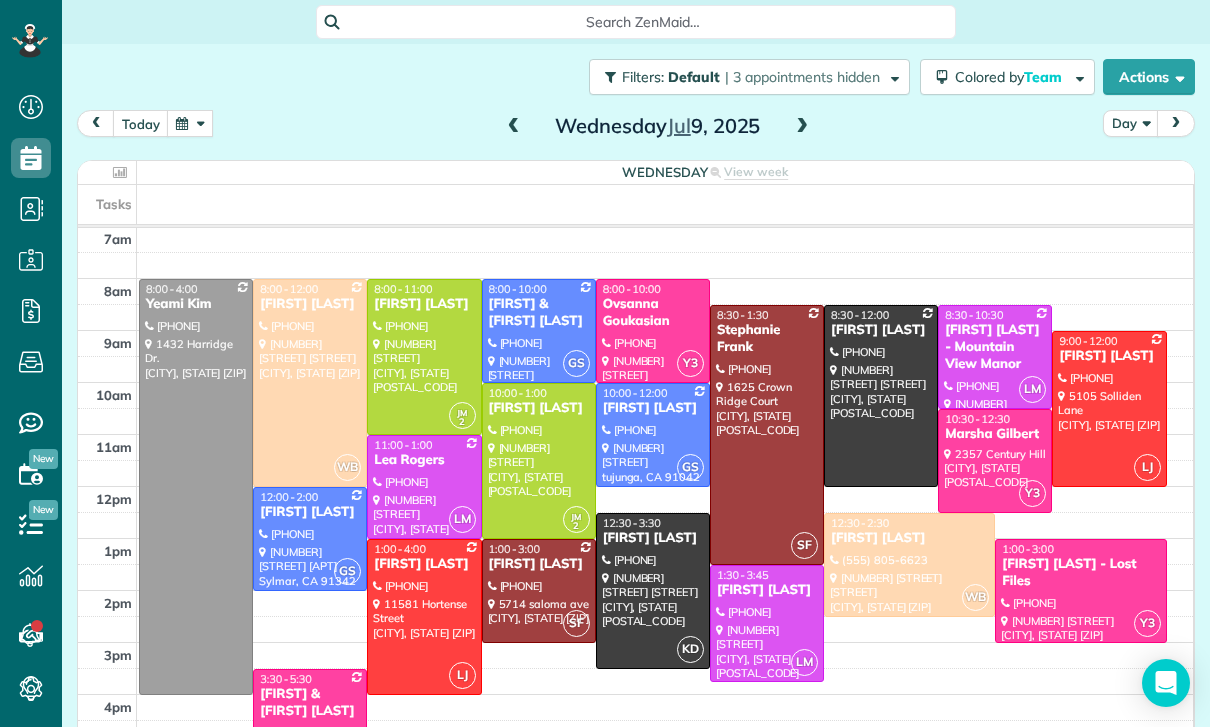 click at bounding box center [190, 123] 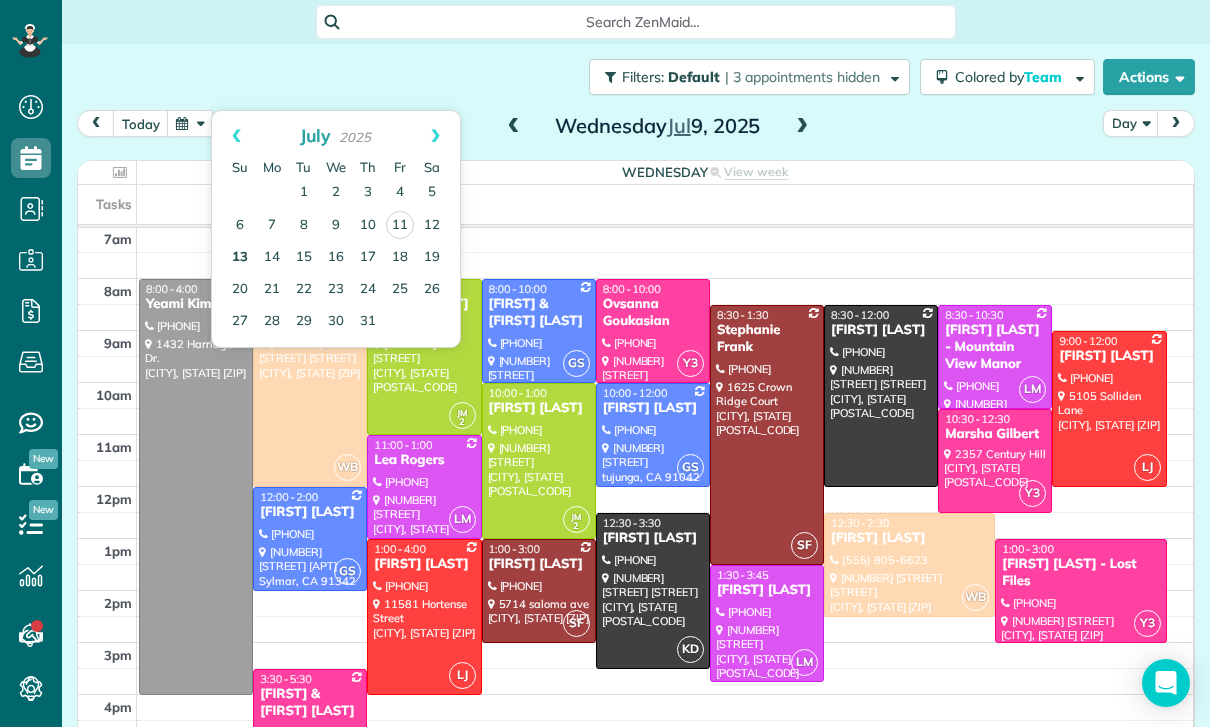 click on "13" at bounding box center (240, 258) 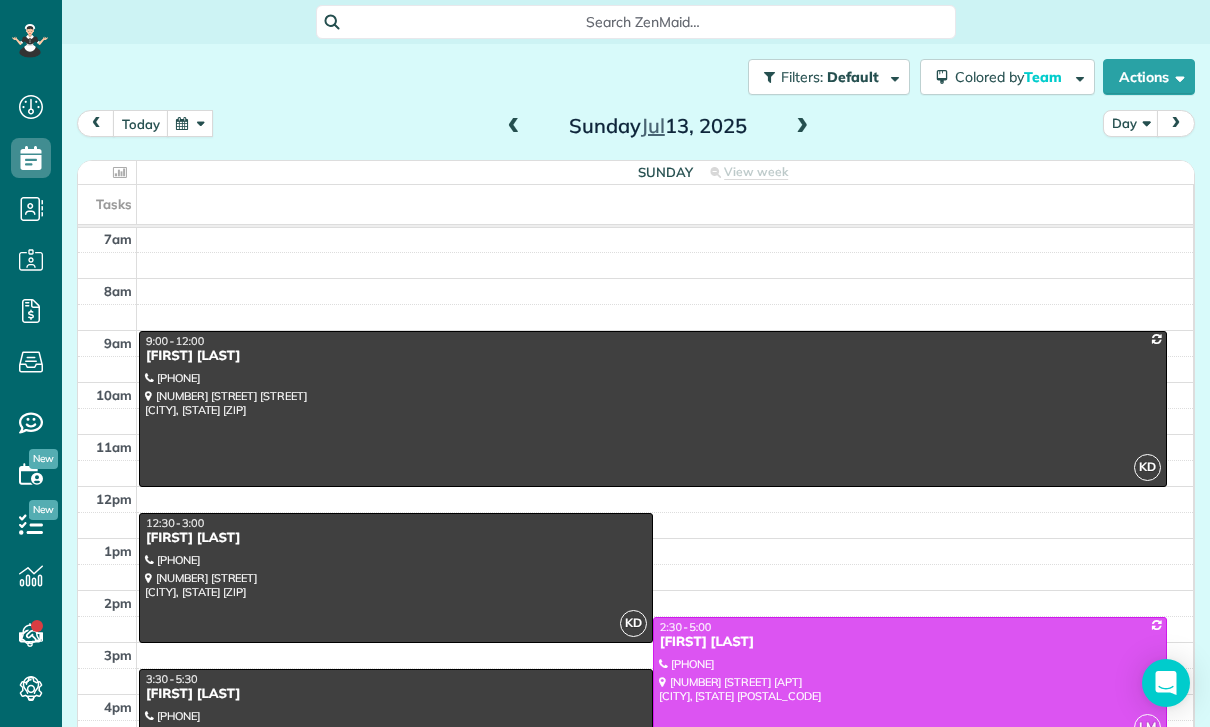 scroll, scrollTop: 144, scrollLeft: 0, axis: vertical 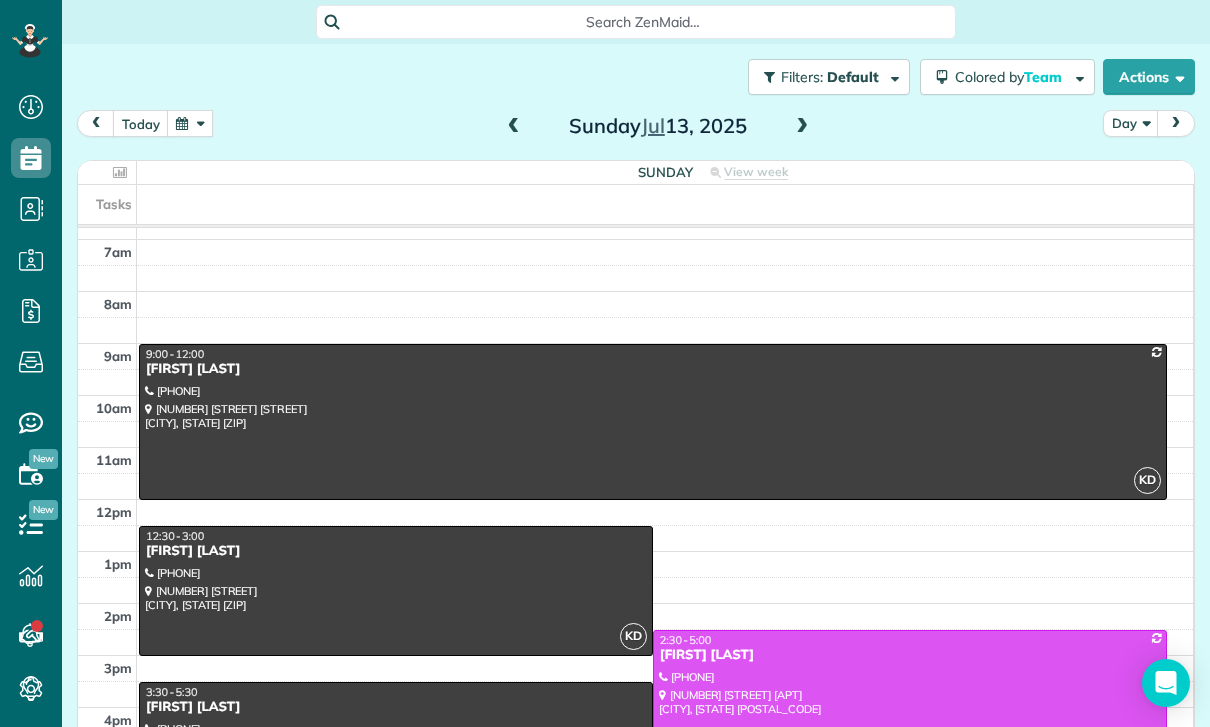 click on "Chiaka Adisa" at bounding box center [396, 707] 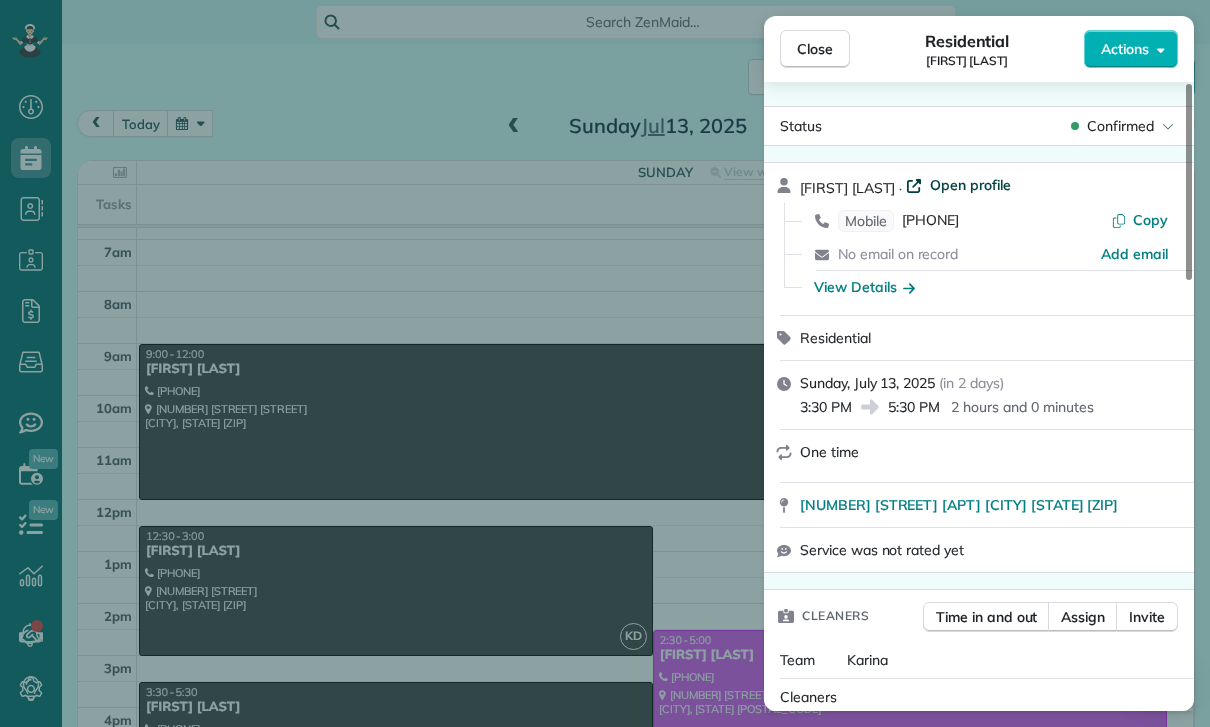 click on "Open profile" at bounding box center [970, 185] 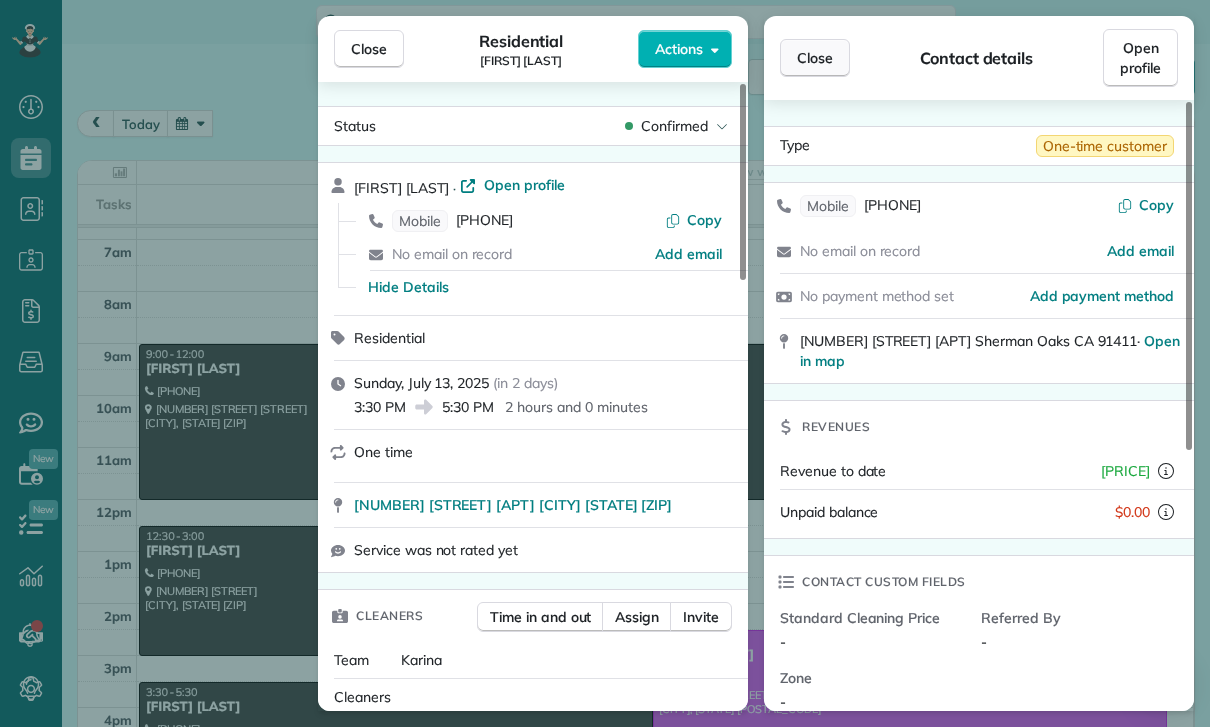 click on "Close" at bounding box center (815, 58) 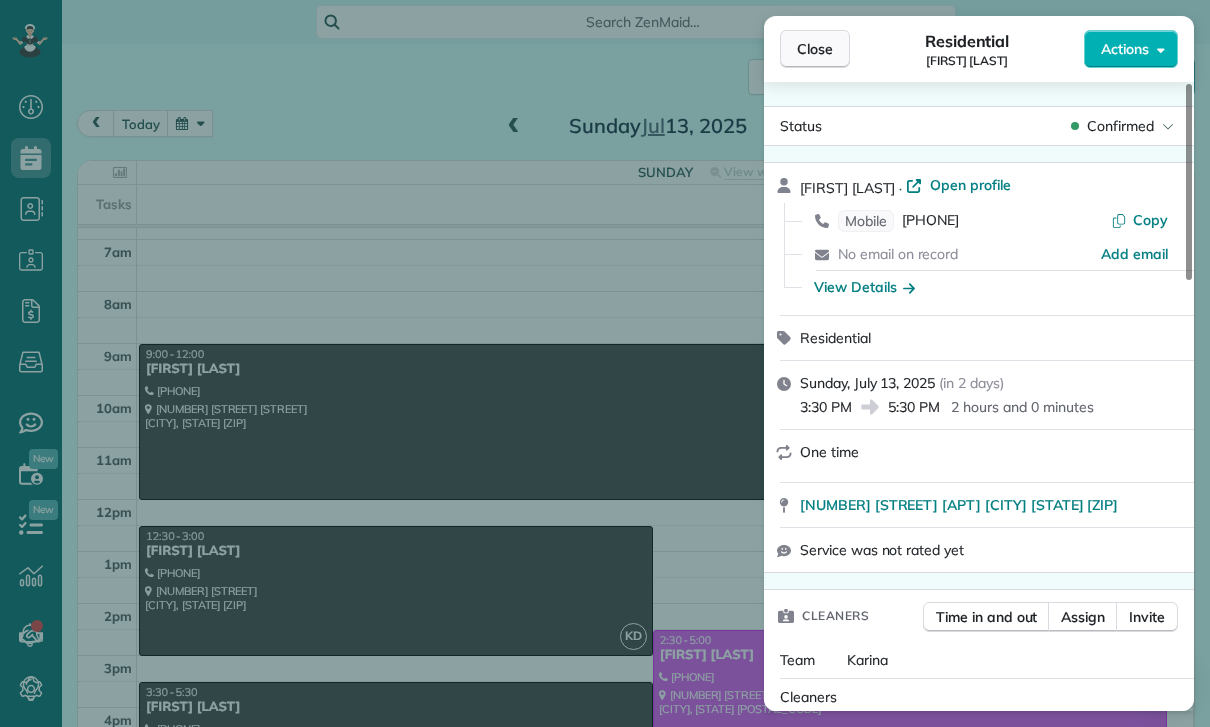 click on "Close" at bounding box center [815, 49] 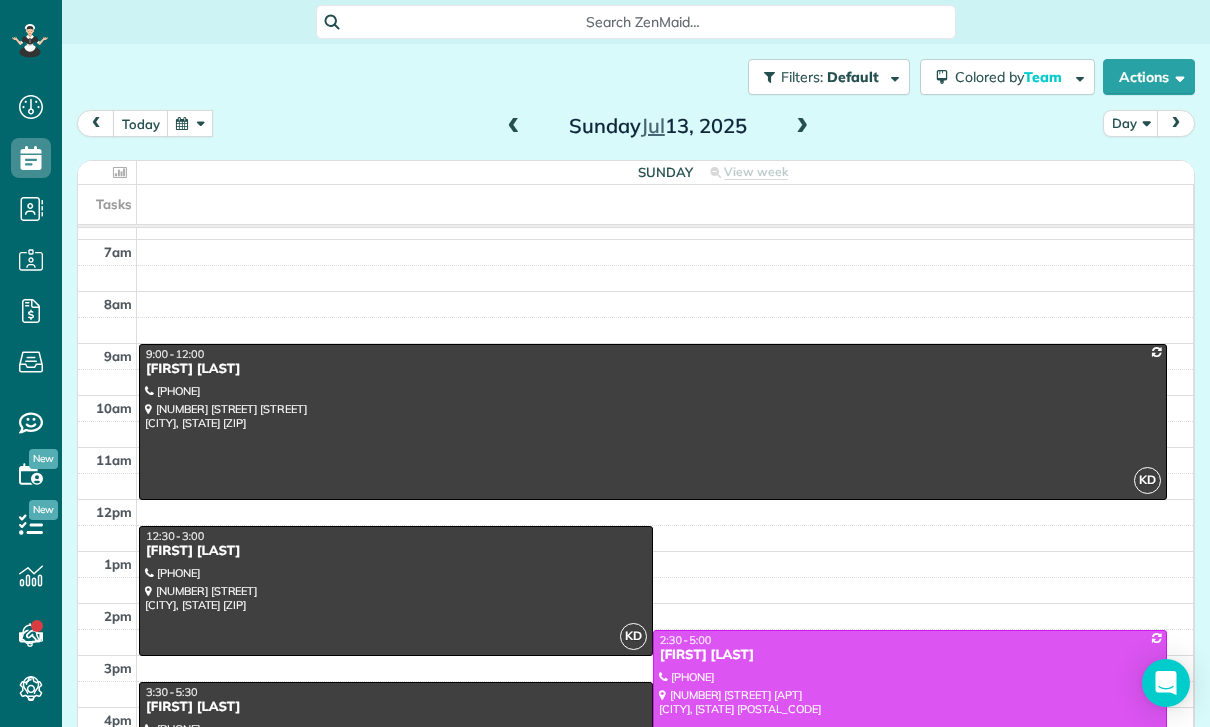 click at bounding box center [190, 123] 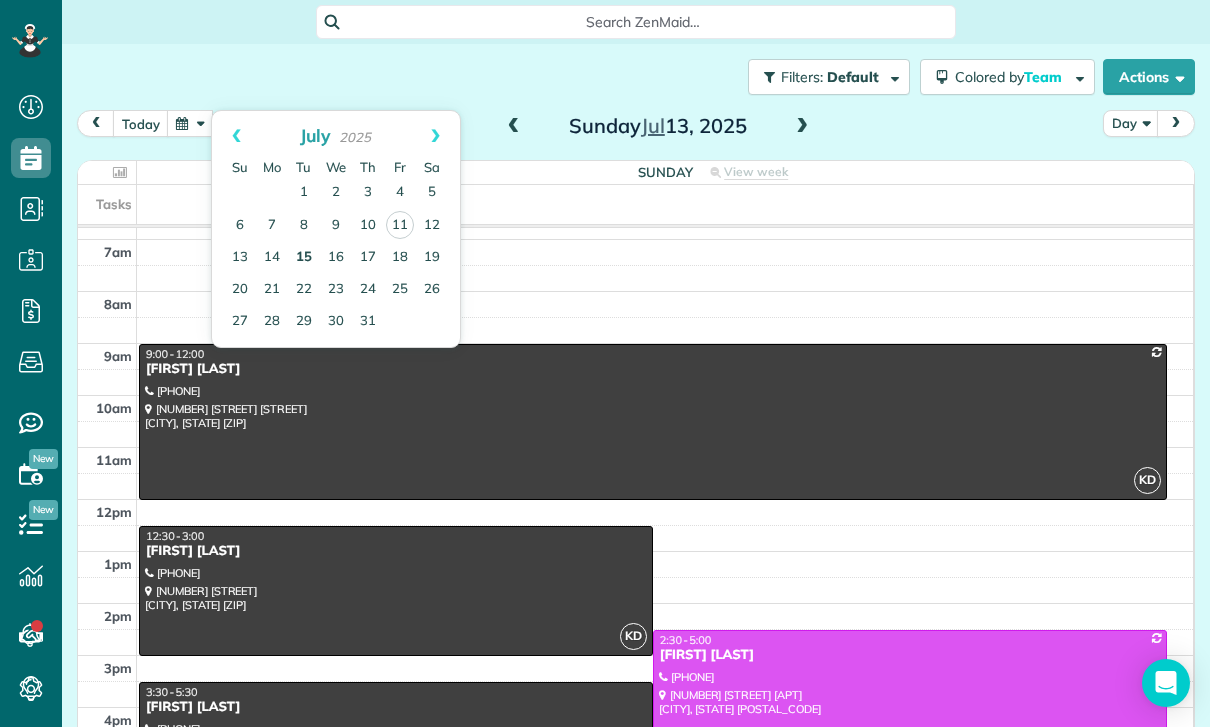 click on "15" at bounding box center (304, 258) 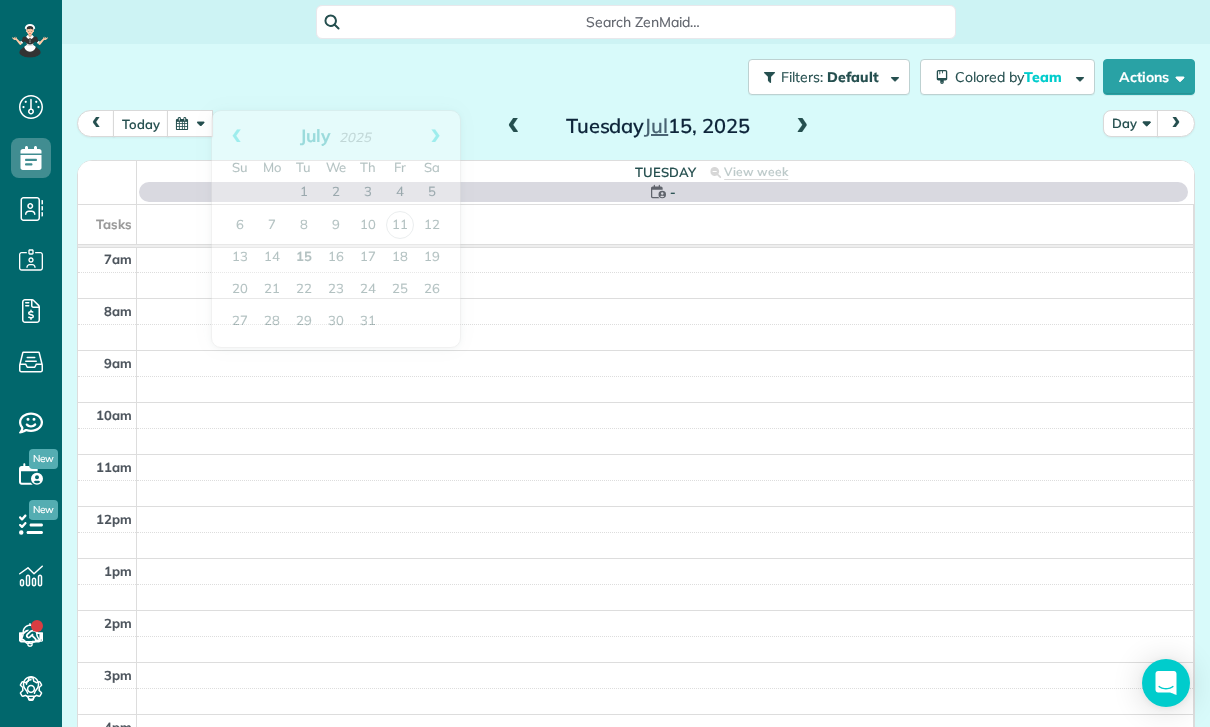 scroll, scrollTop: 157, scrollLeft: 0, axis: vertical 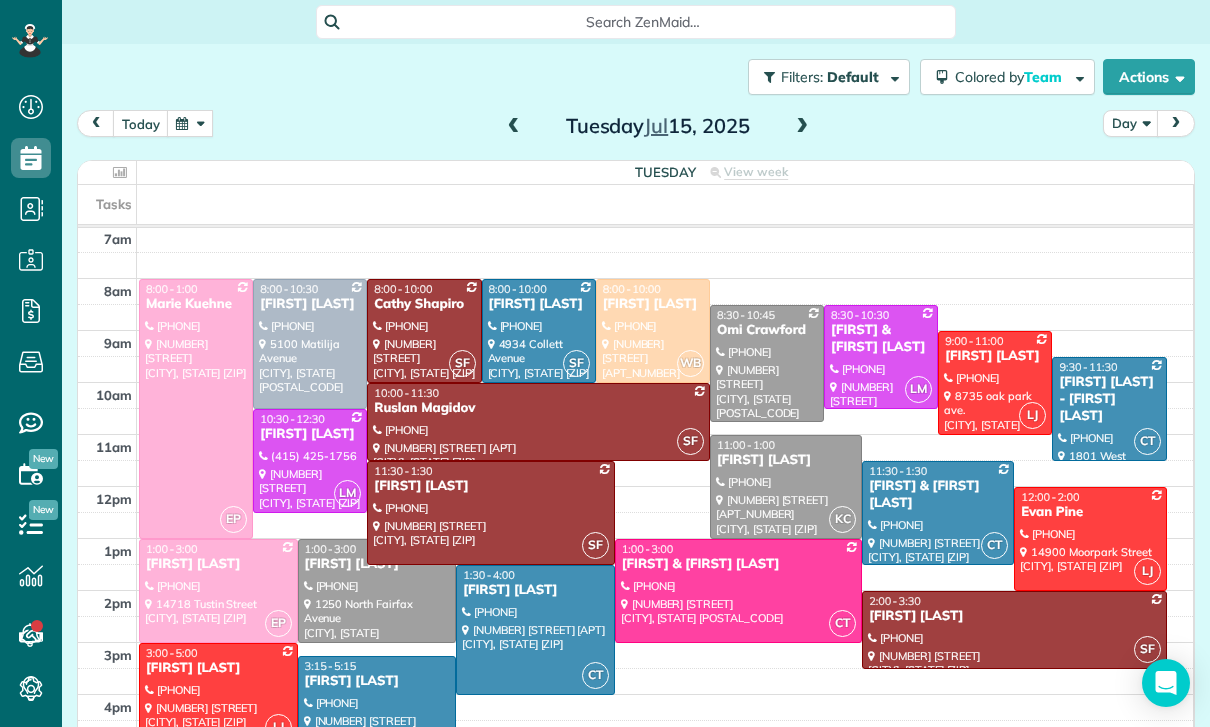 click at bounding box center [535, 630] 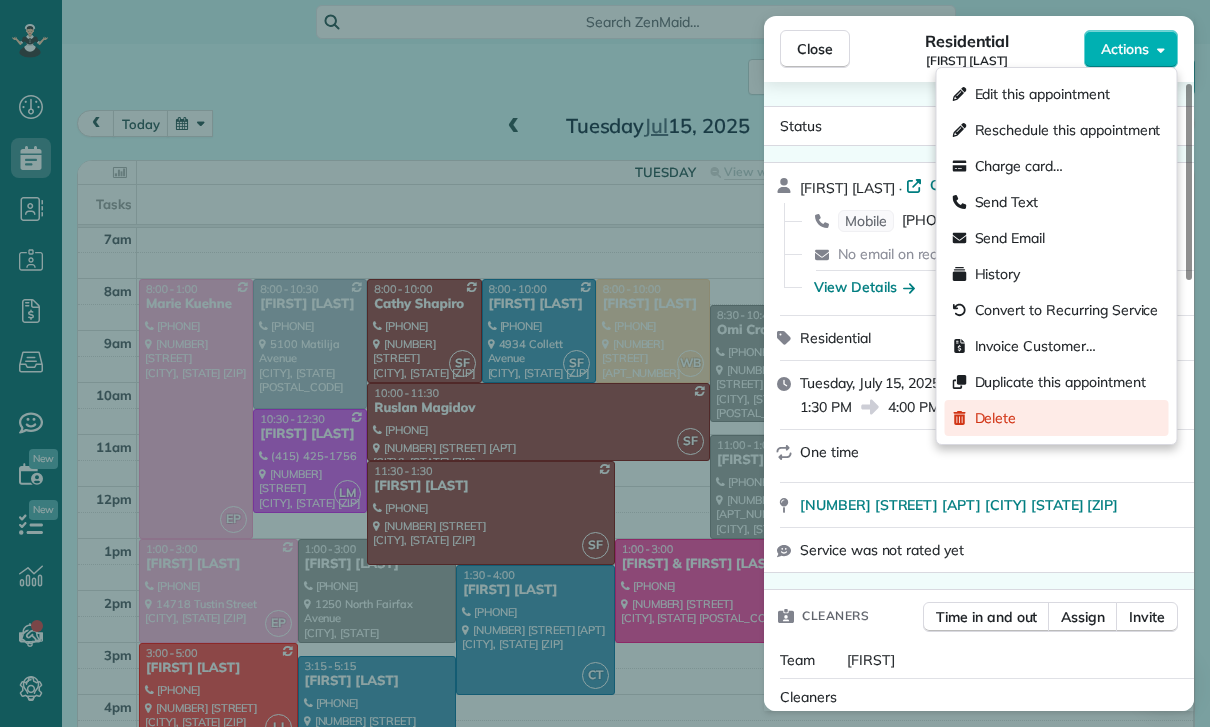 click on "Delete" at bounding box center [1057, 418] 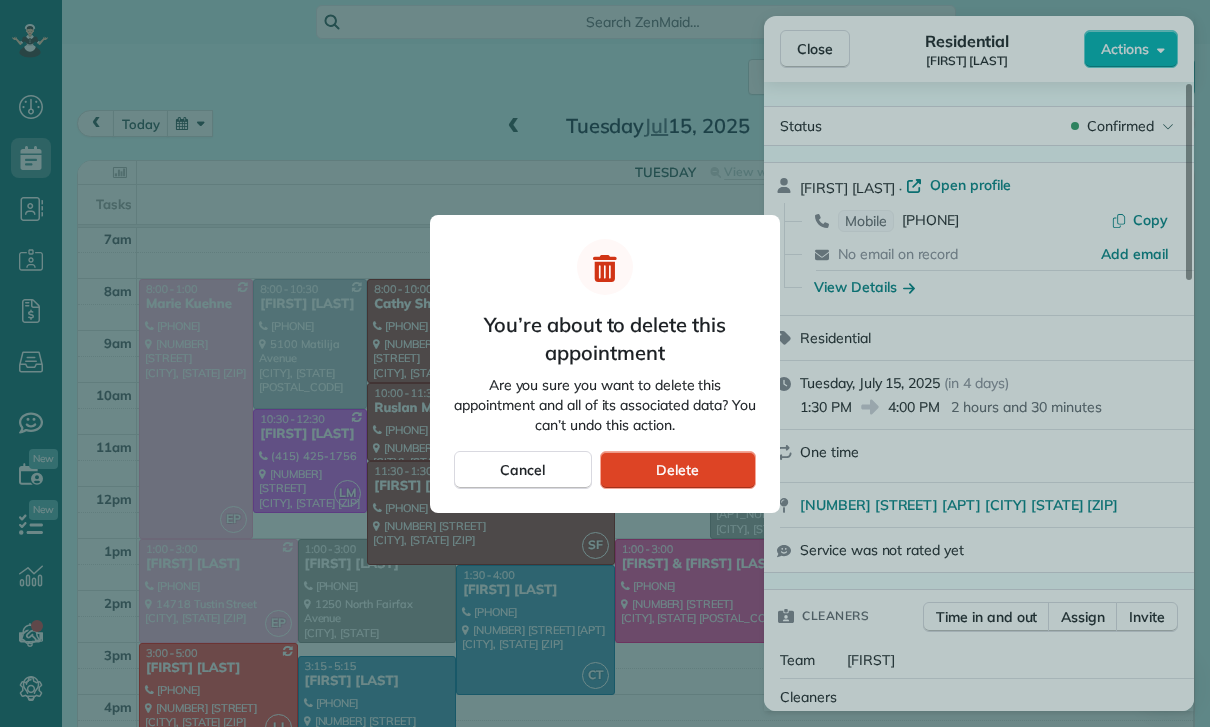click on "Delete" at bounding box center (678, 470) 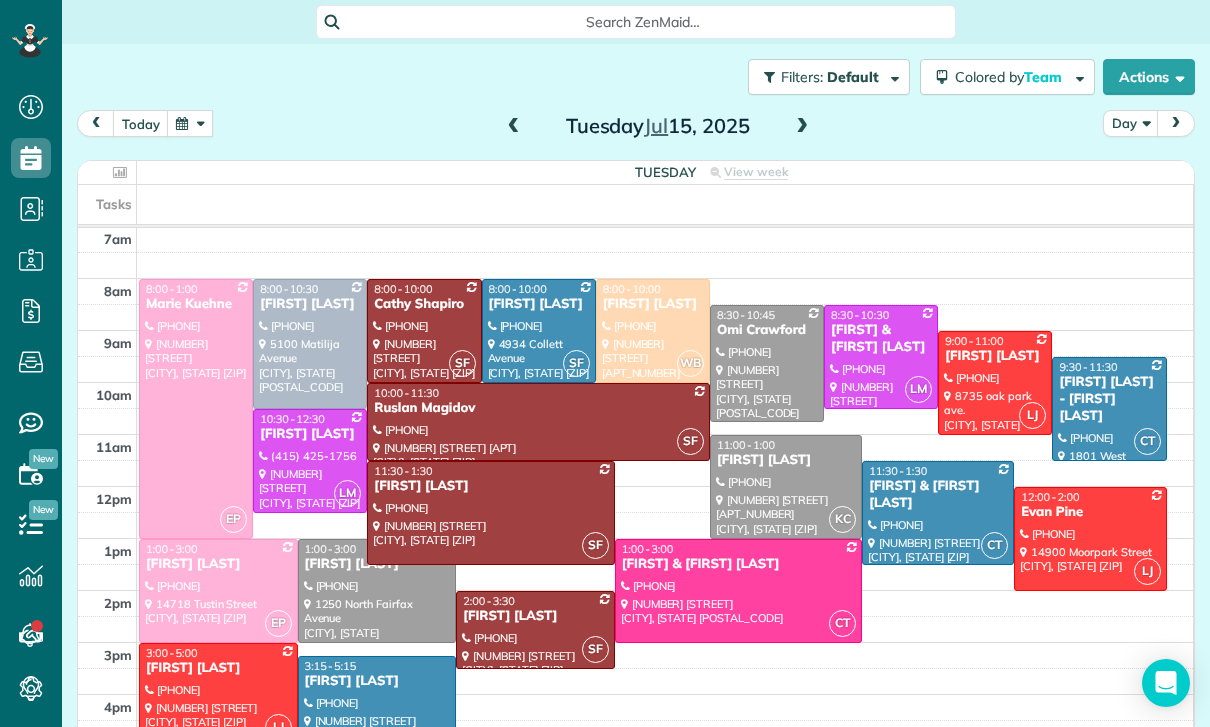 scroll, scrollTop: 157, scrollLeft: 0, axis: vertical 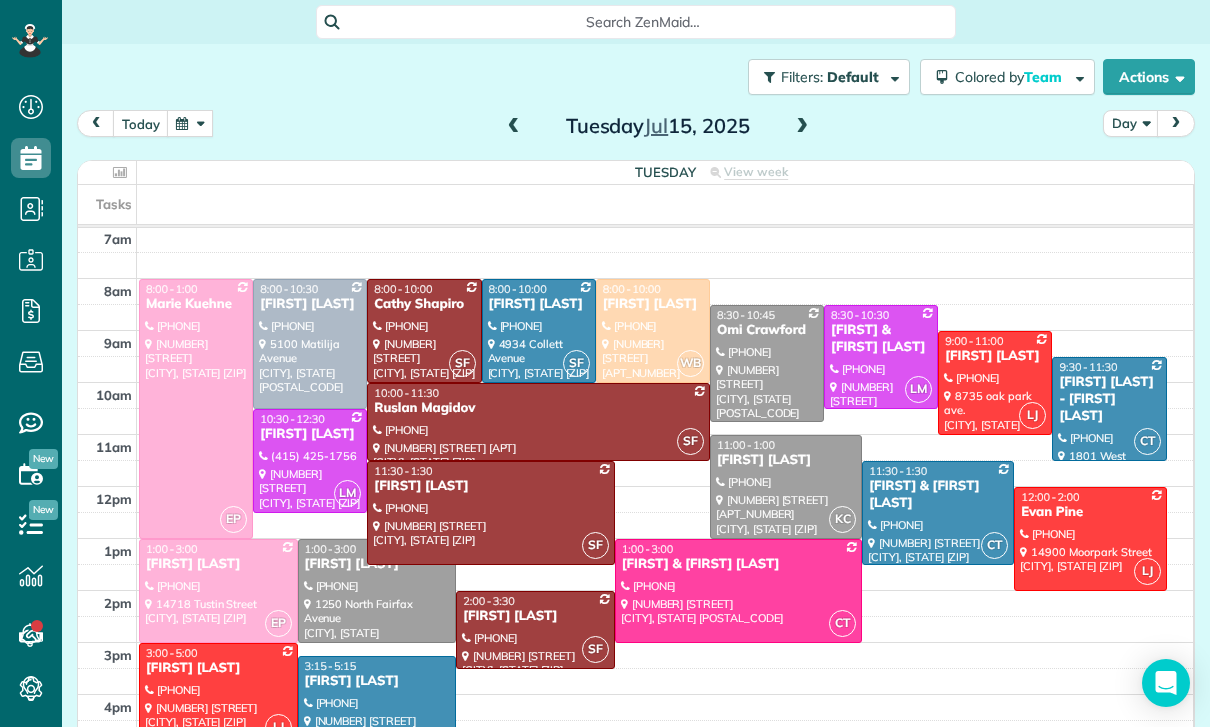 click at bounding box center [190, 123] 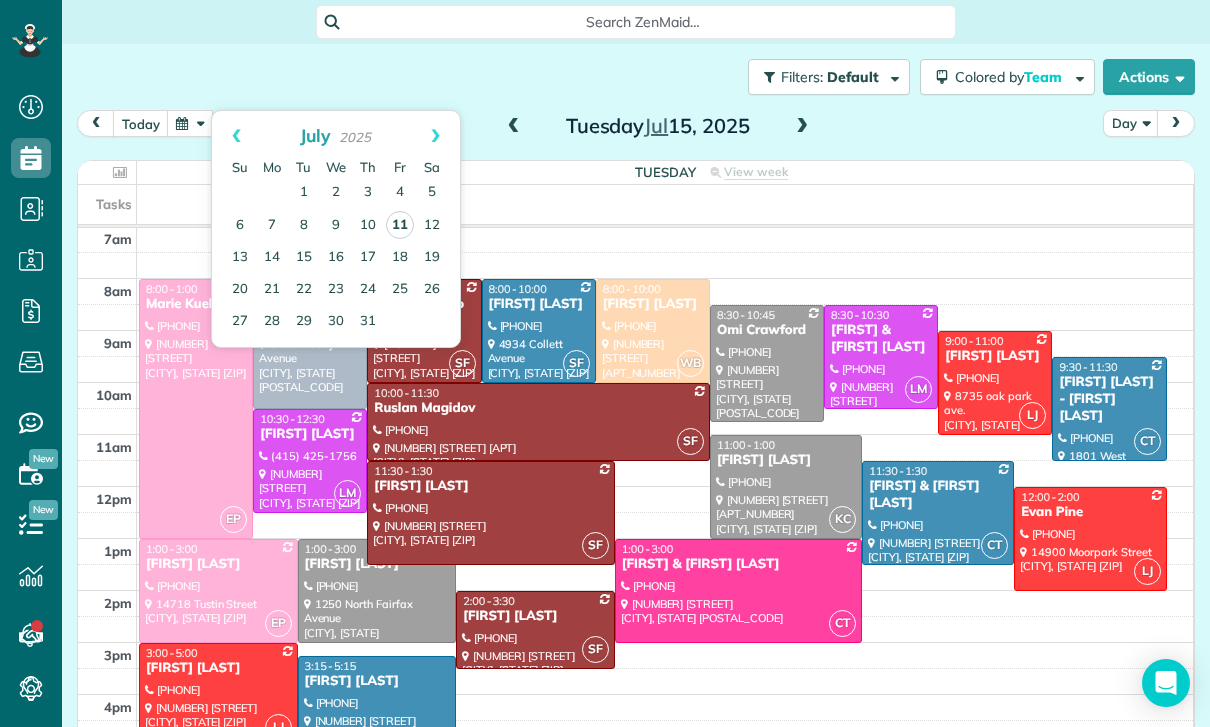 click on "11" at bounding box center (400, 225) 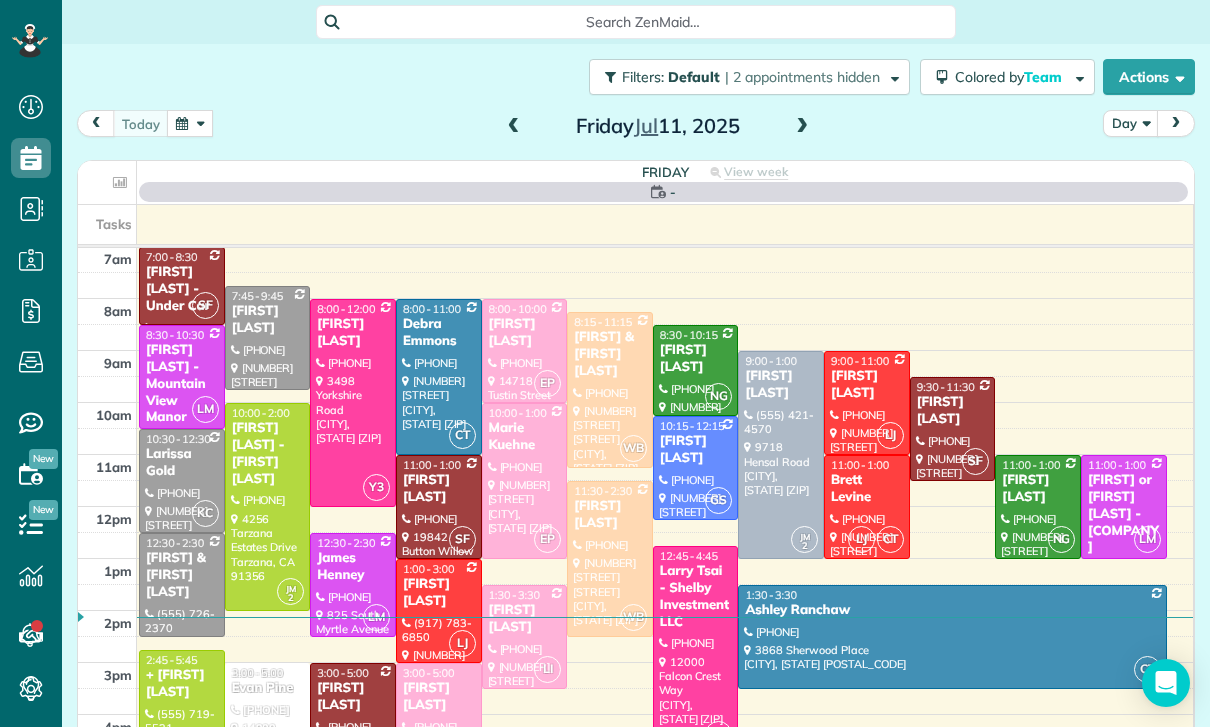 scroll, scrollTop: 157, scrollLeft: 0, axis: vertical 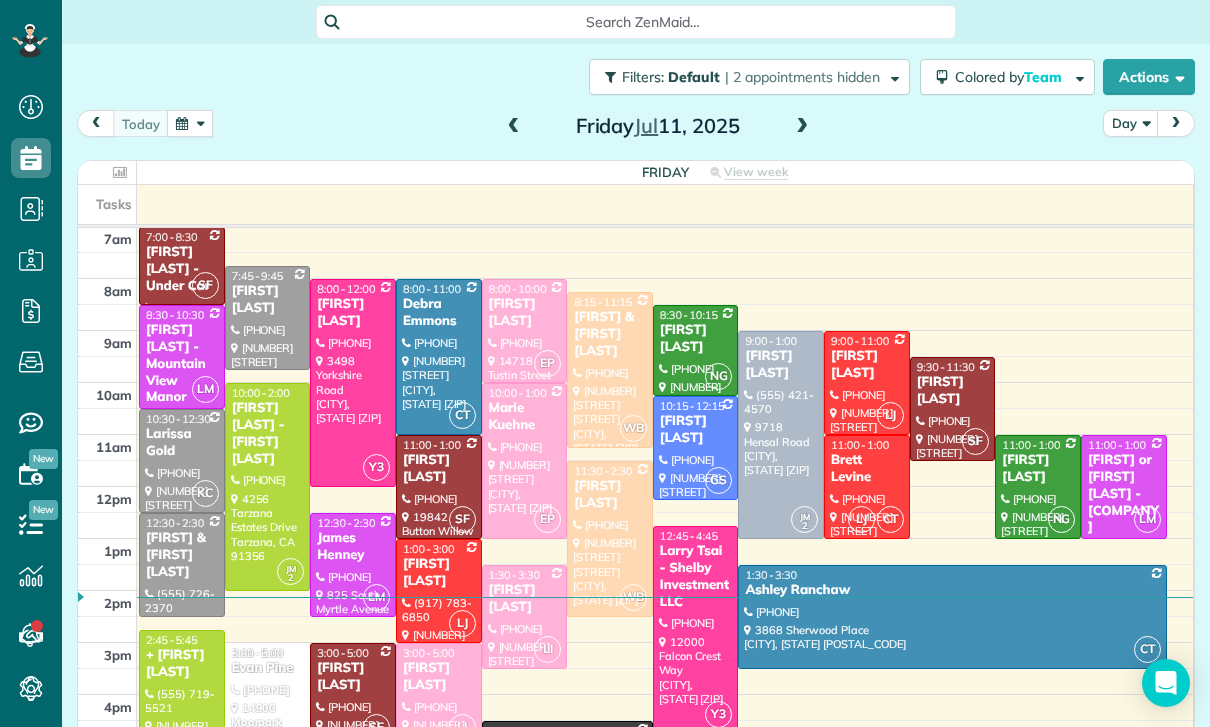 click at bounding box center (268, 487) 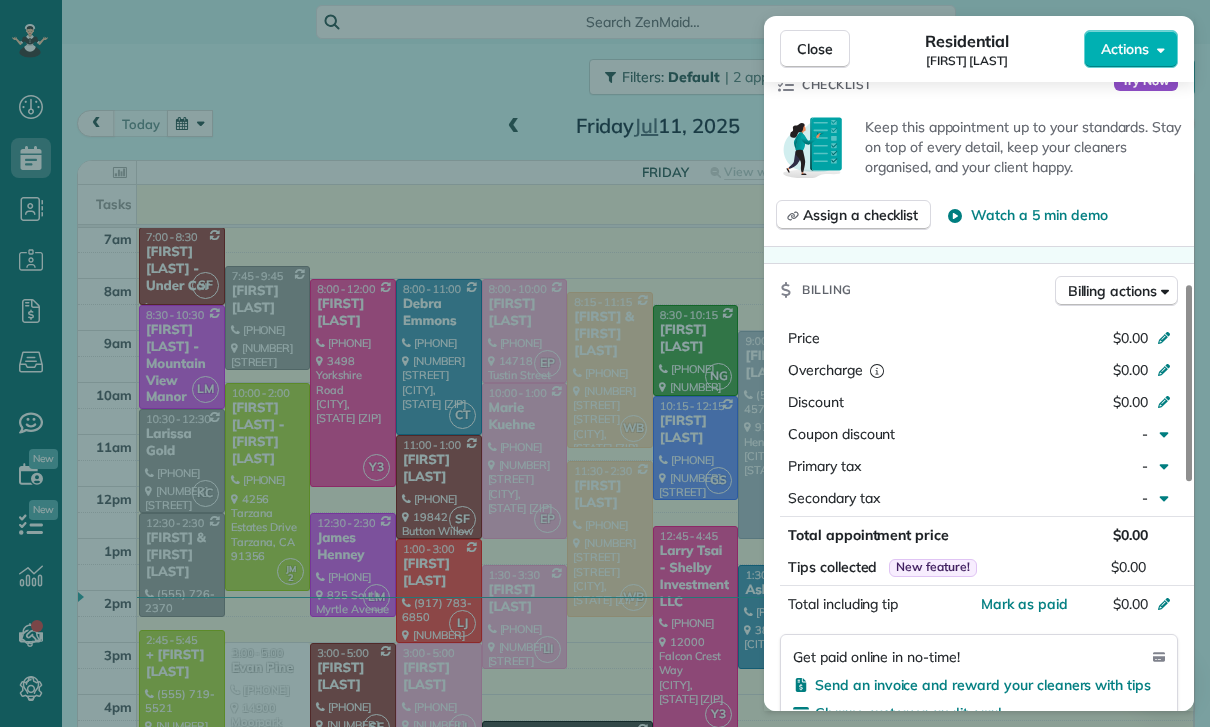scroll, scrollTop: 716, scrollLeft: 0, axis: vertical 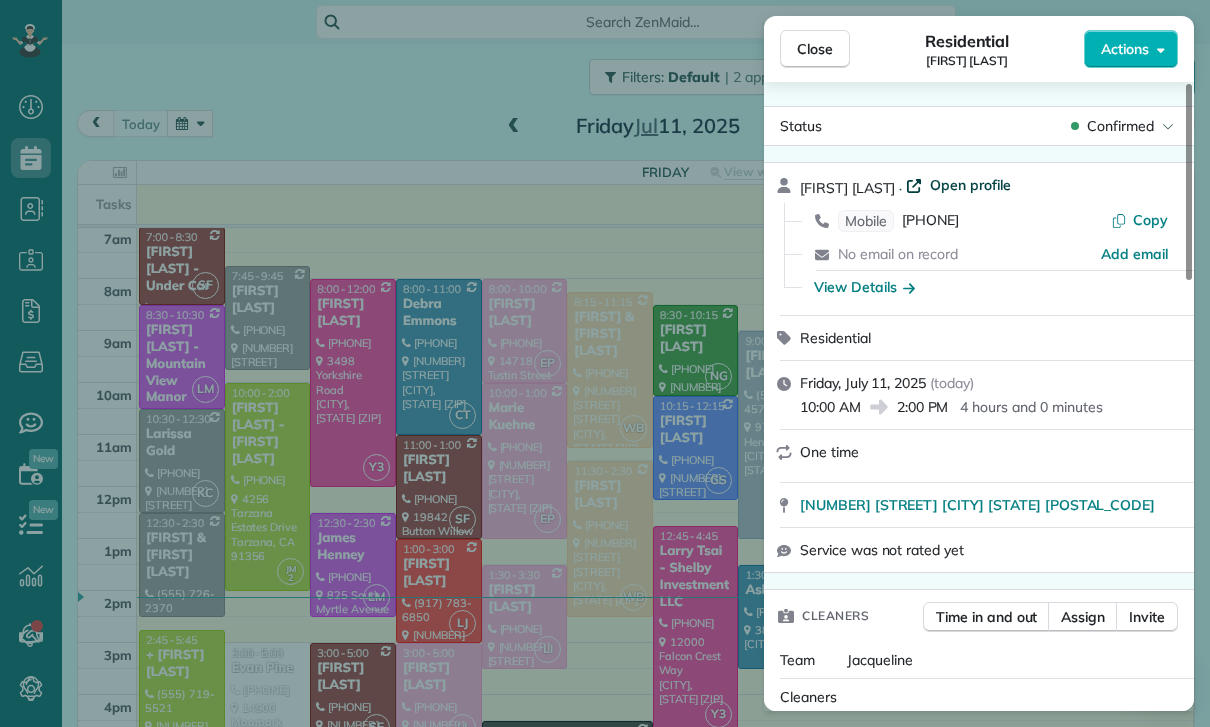 click on "Open profile" at bounding box center (970, 185) 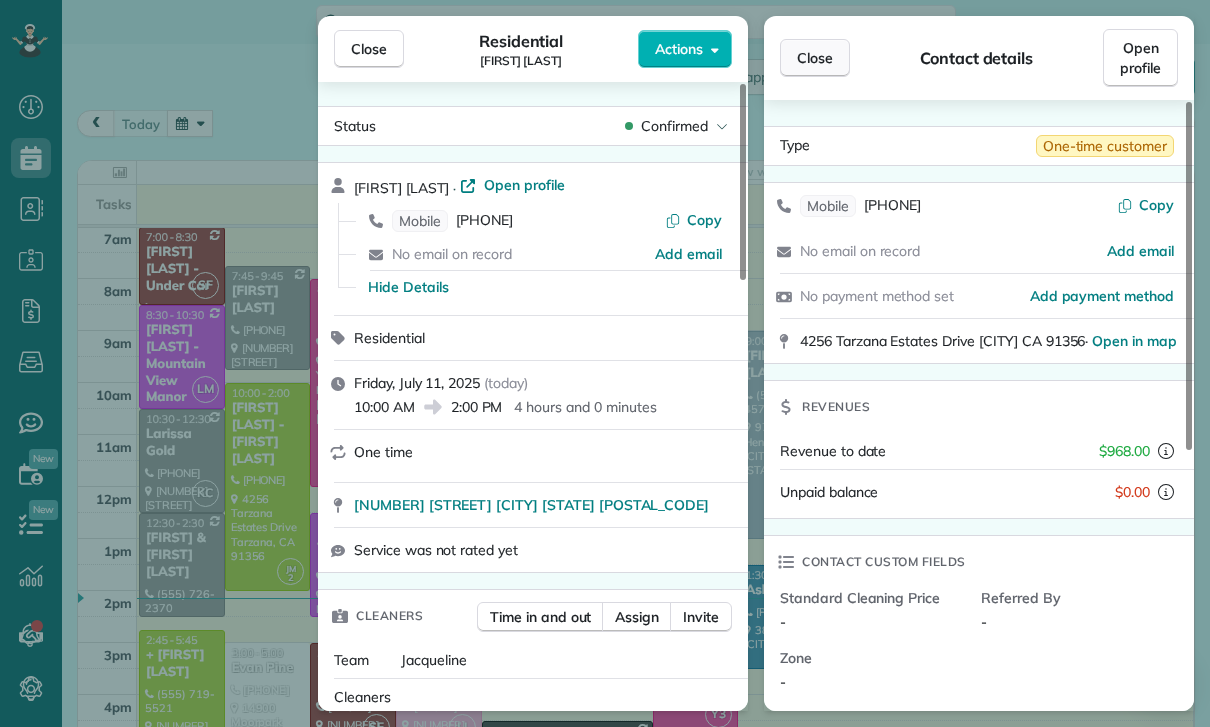 click on "Close" at bounding box center [815, 58] 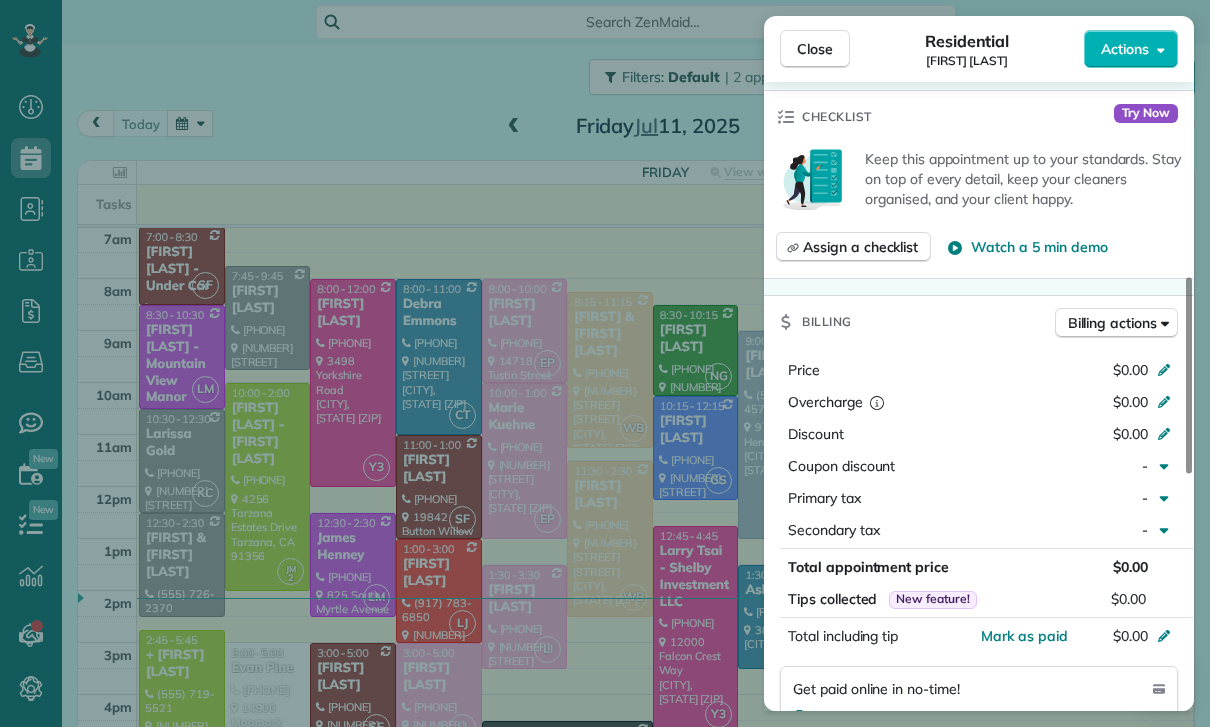 scroll, scrollTop: 684, scrollLeft: 0, axis: vertical 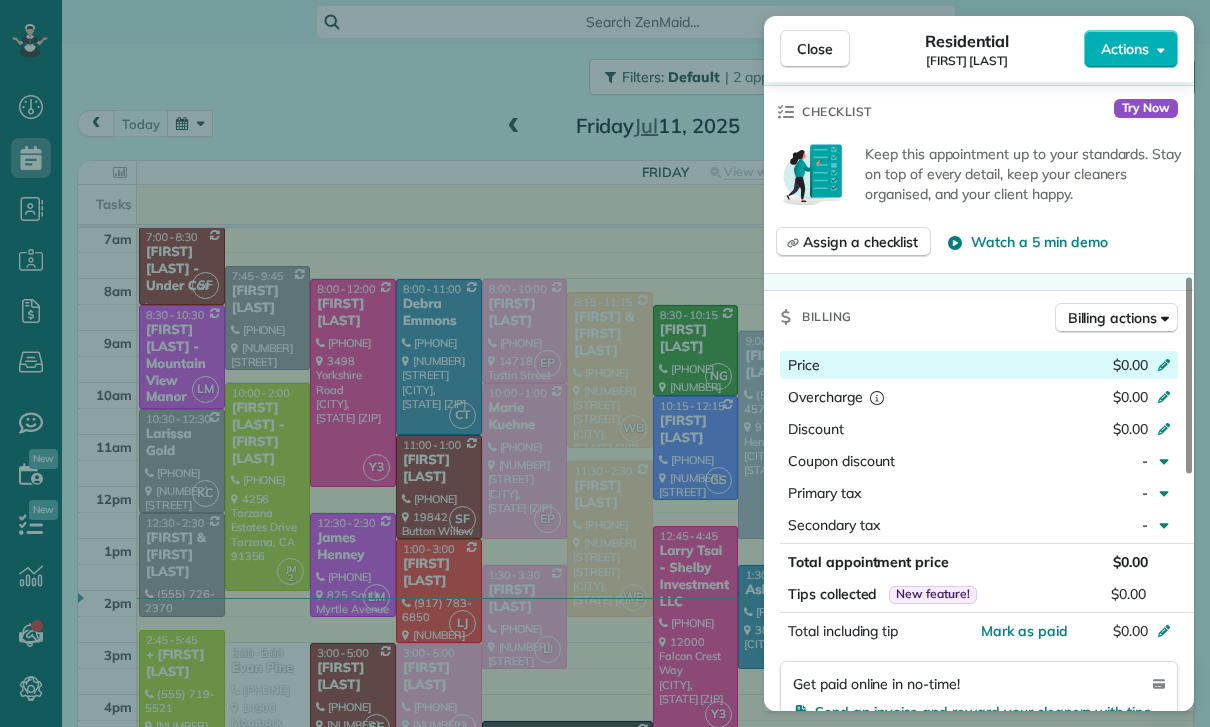 click 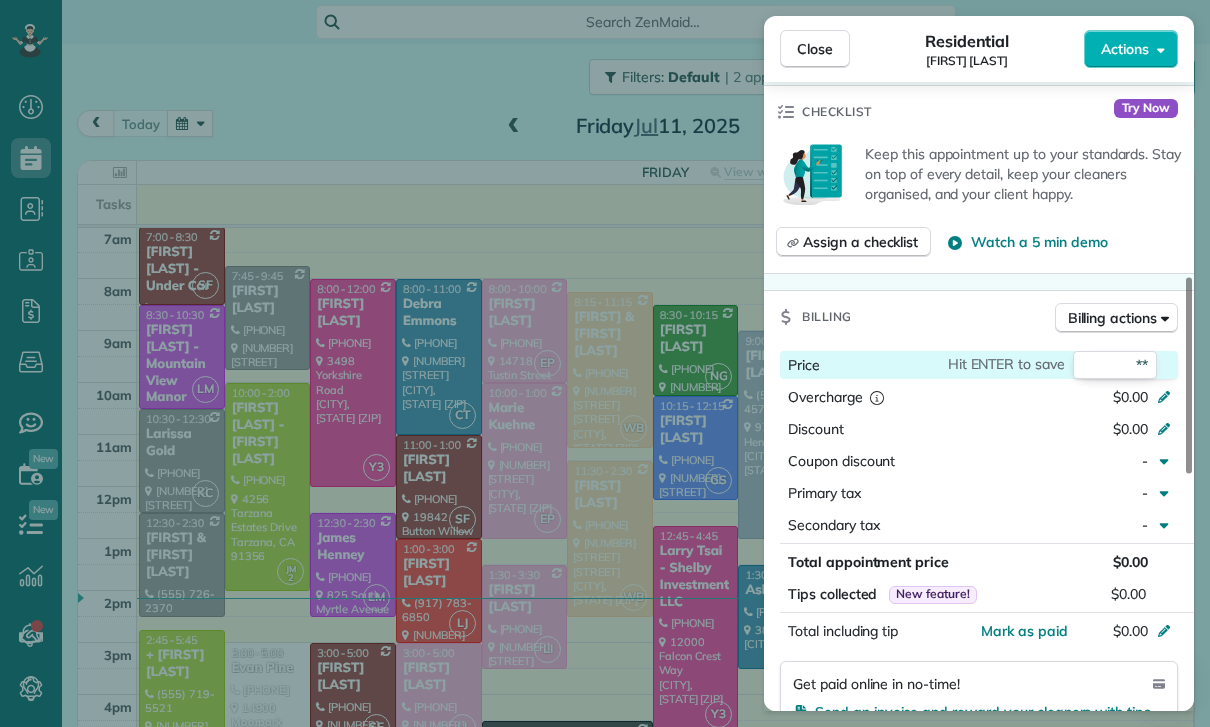 type on "***" 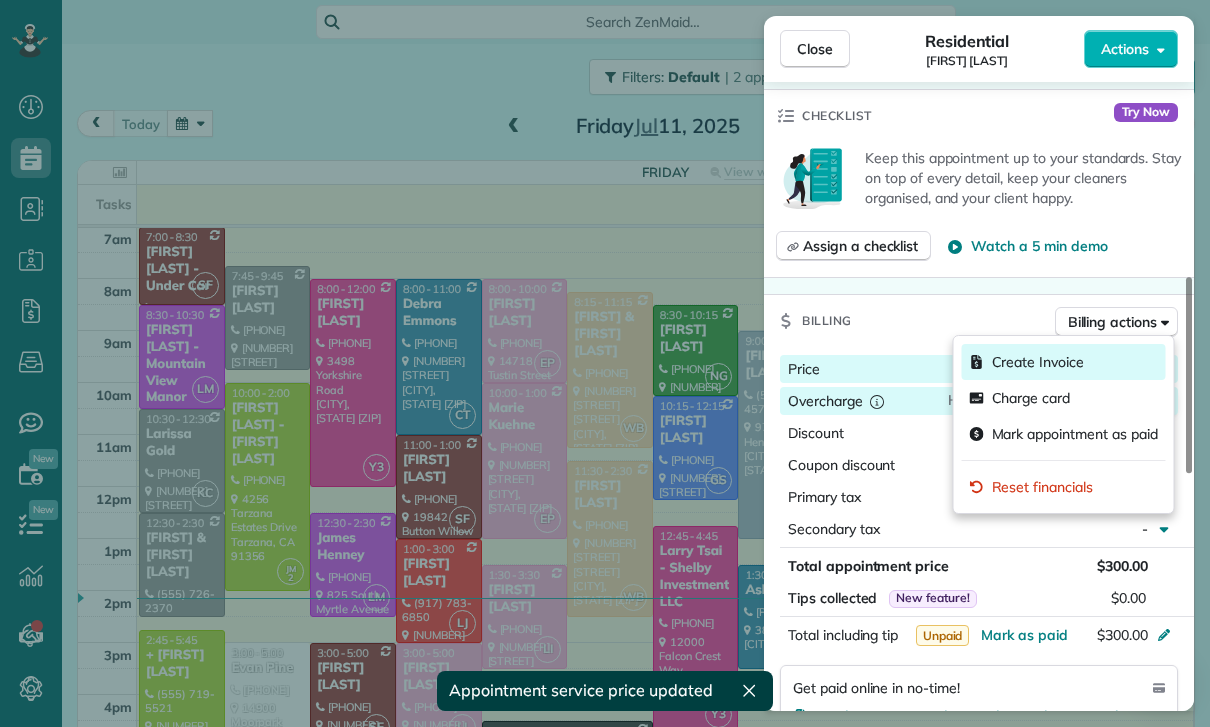 click on "Create Invoice" at bounding box center [1038, 362] 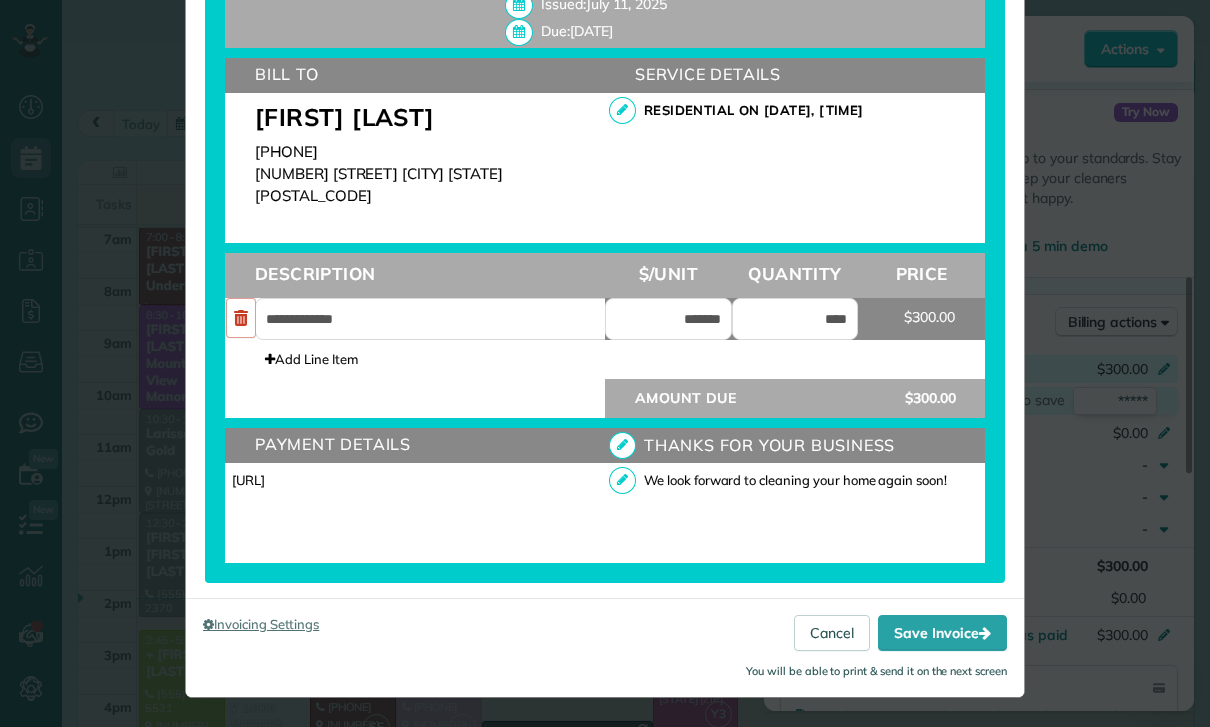 scroll, scrollTop: 583, scrollLeft: 0, axis: vertical 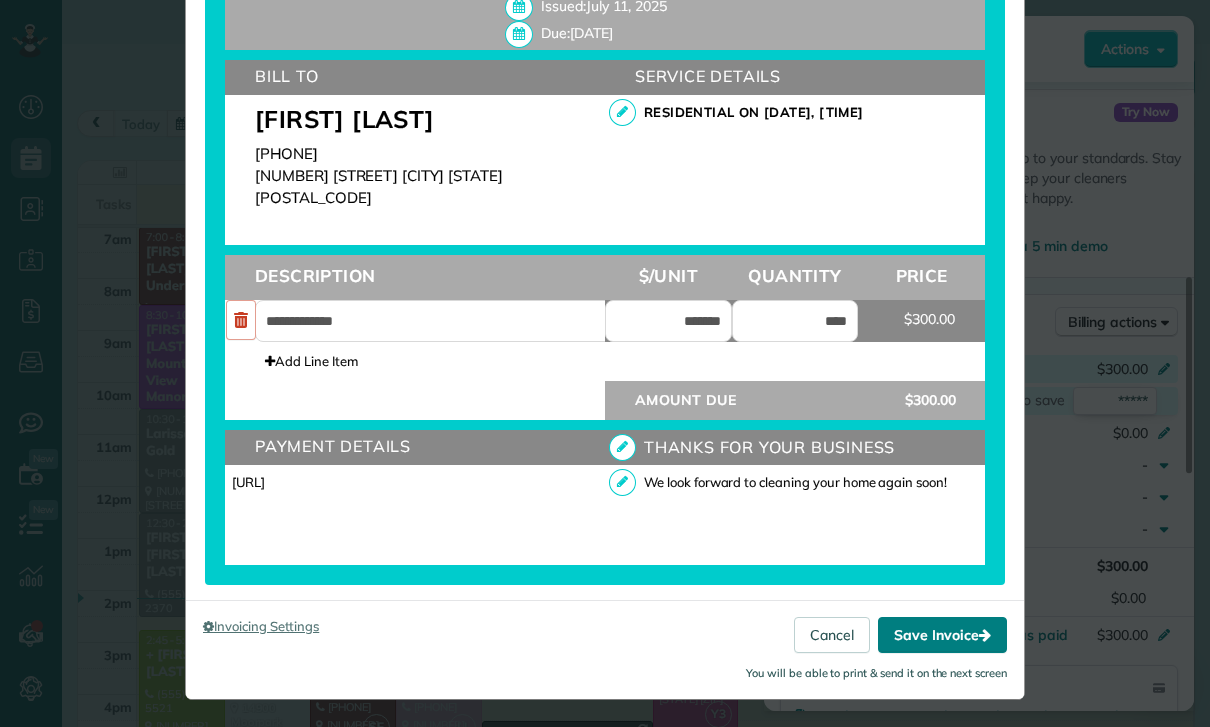 click on "Save Invoice" at bounding box center [942, 635] 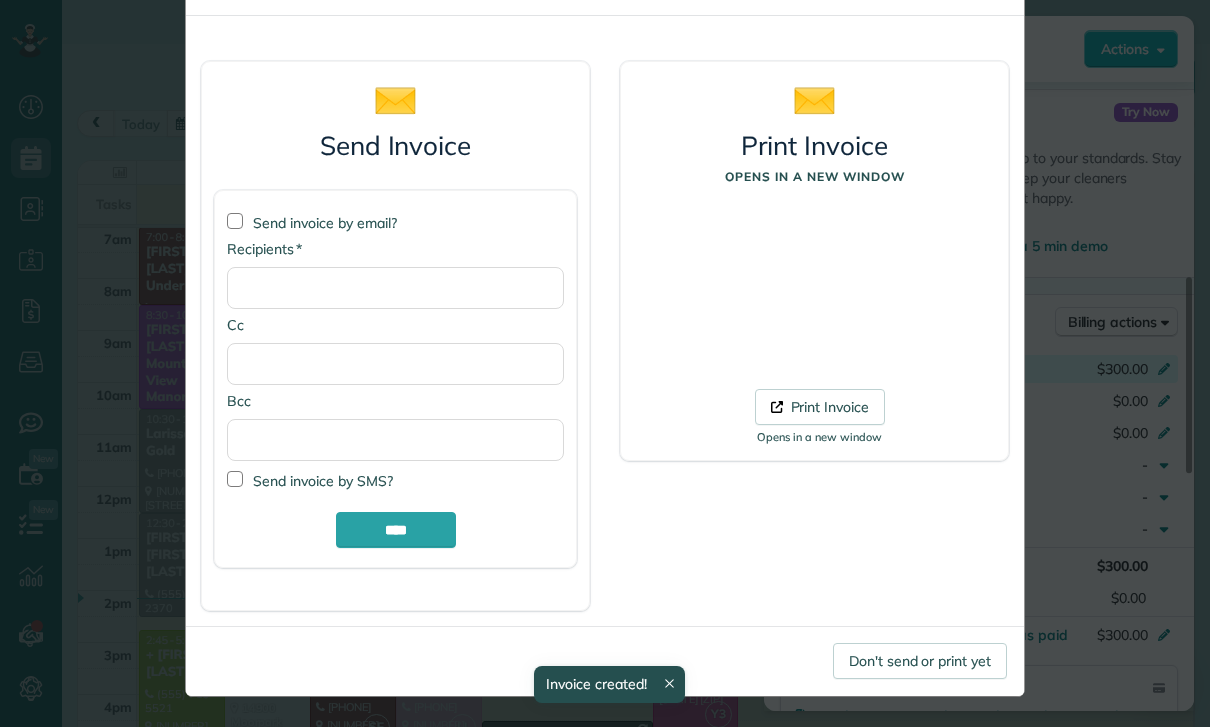 scroll, scrollTop: 82, scrollLeft: 0, axis: vertical 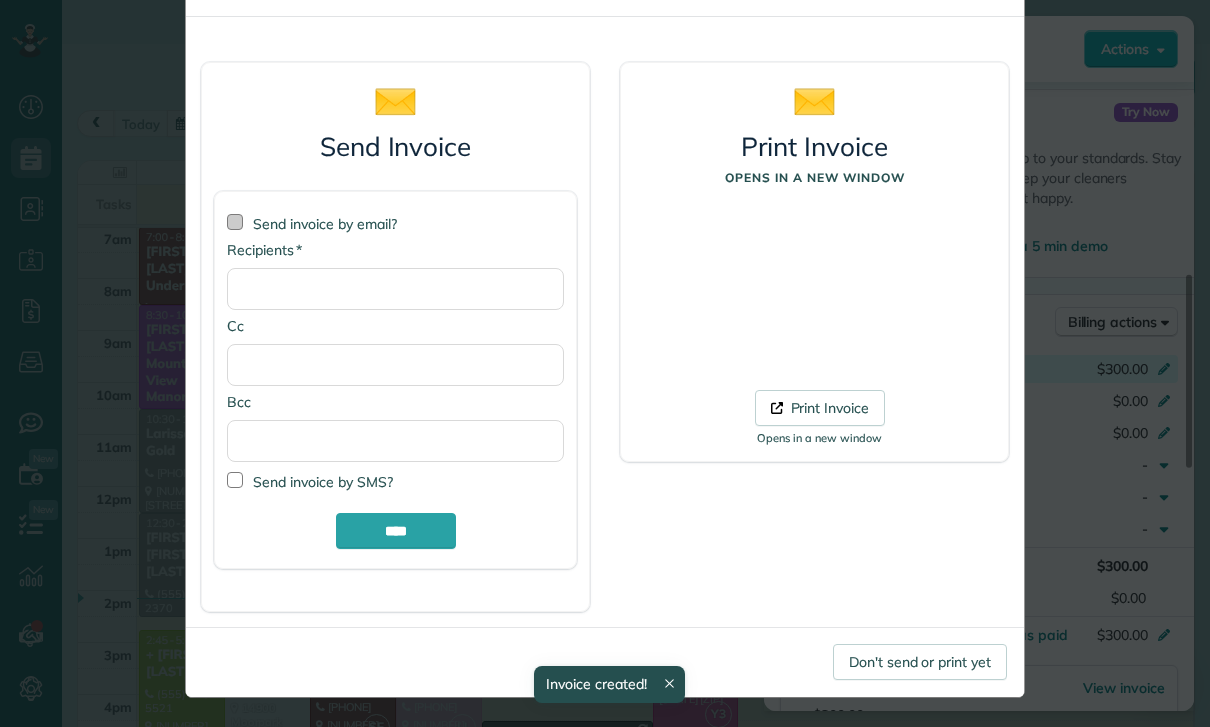 click on "Send invoice by email?" at bounding box center [325, 224] 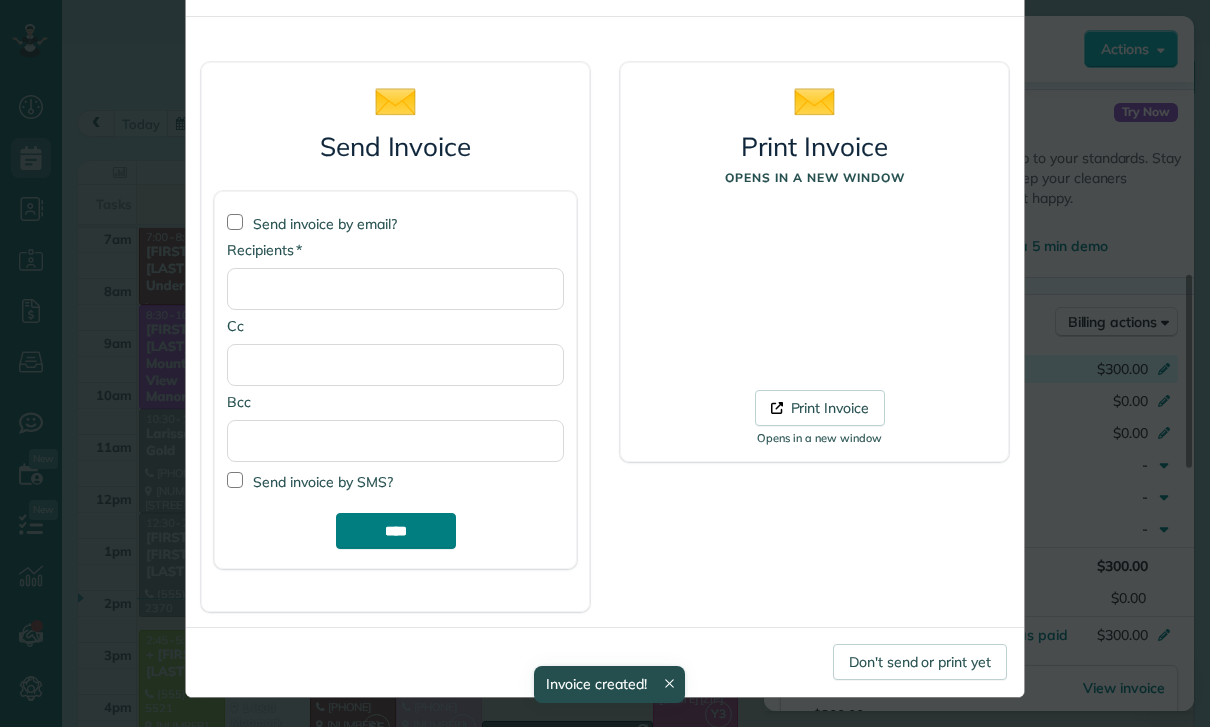 click on "****" at bounding box center [396, 531] 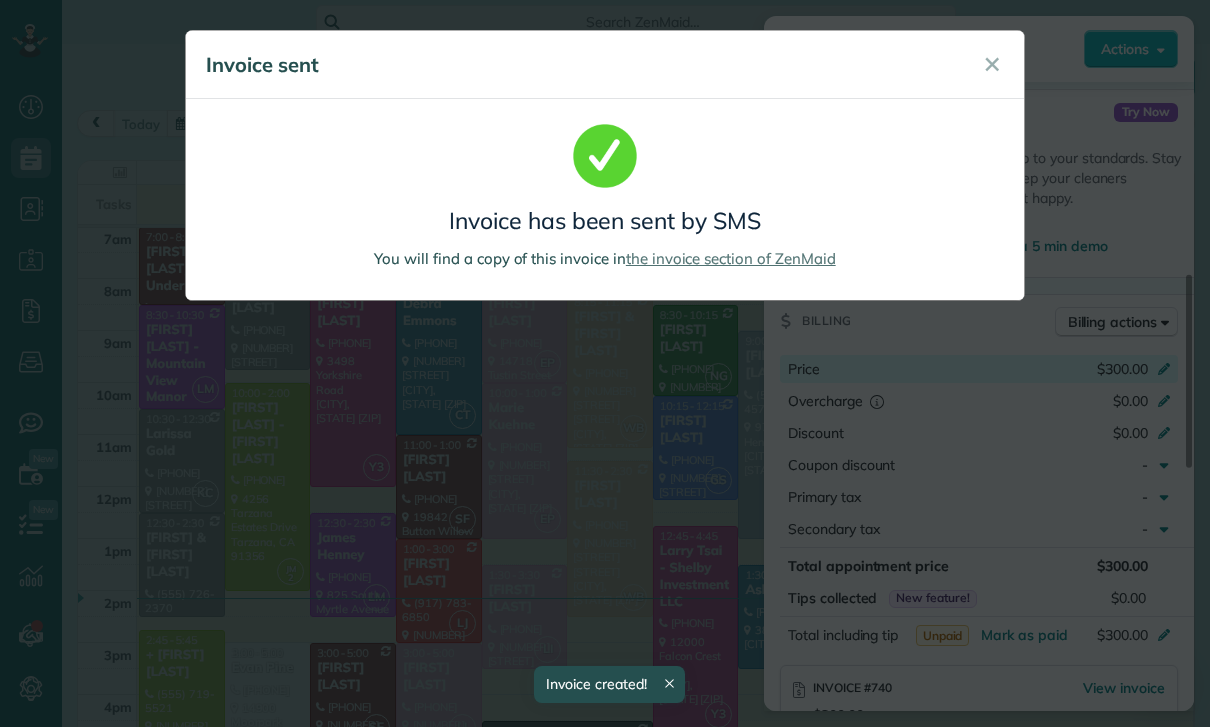 scroll, scrollTop: 0, scrollLeft: 0, axis: both 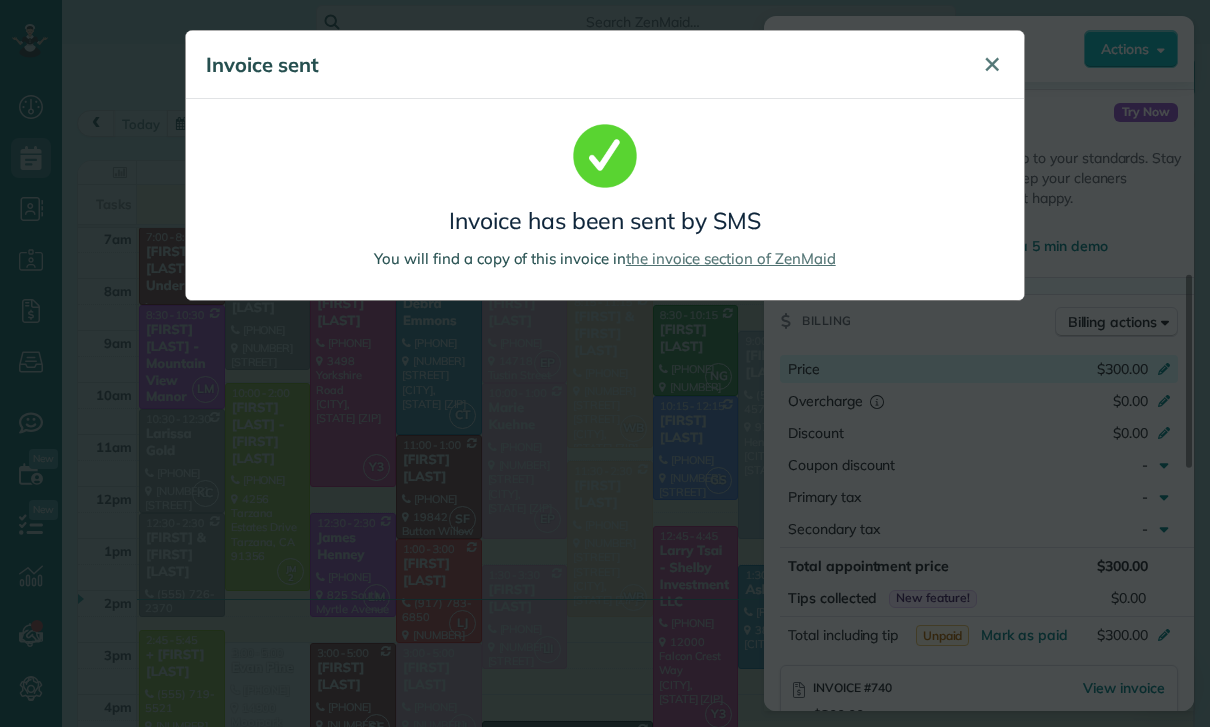 click on "✕" at bounding box center [992, 64] 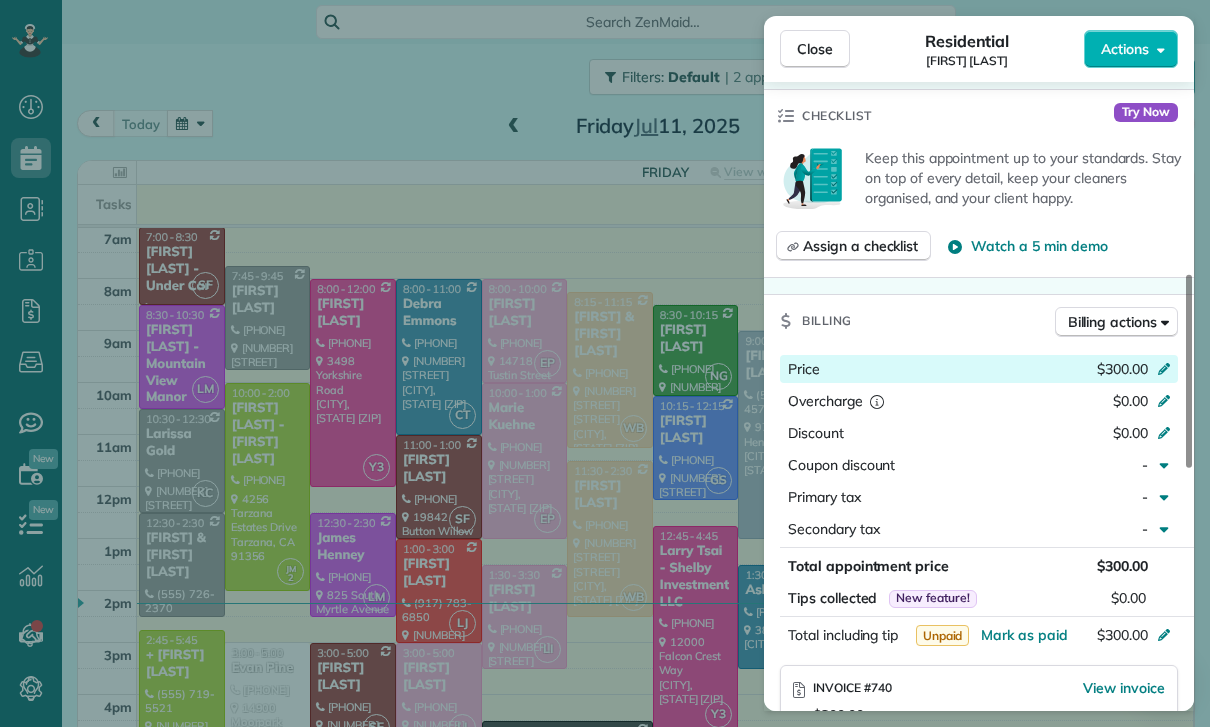 scroll, scrollTop: 157, scrollLeft: 0, axis: vertical 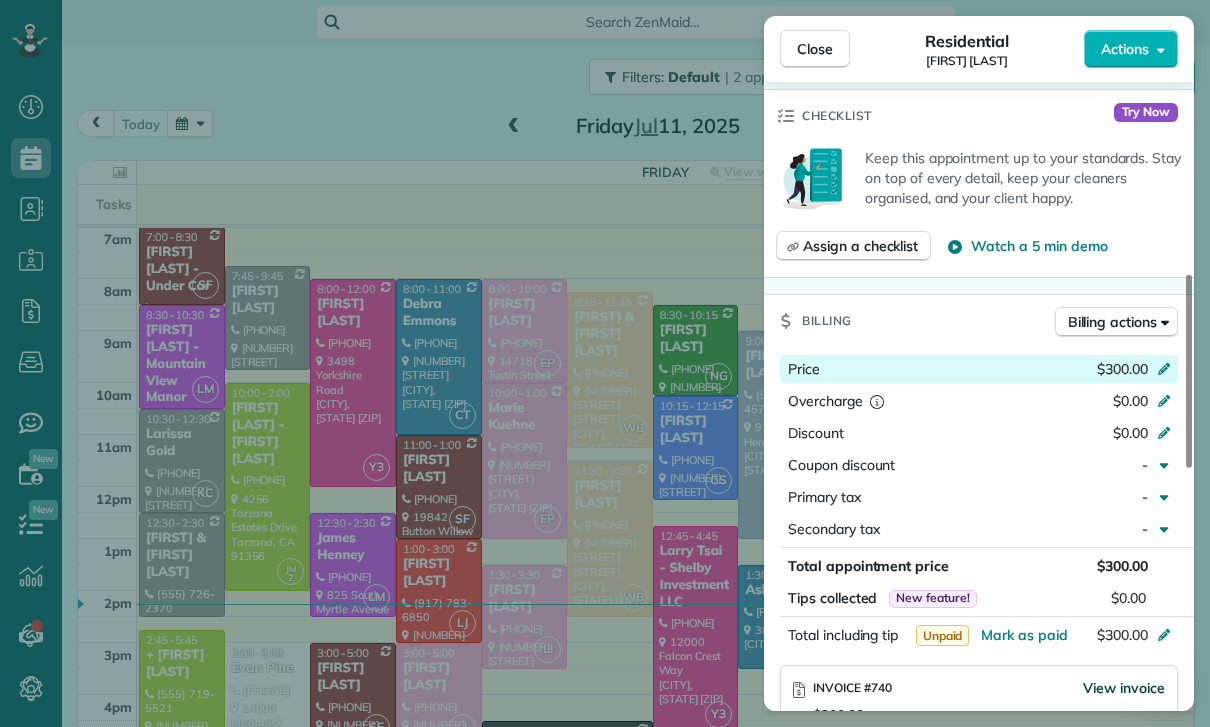 click on "View invoice" at bounding box center [1124, 688] 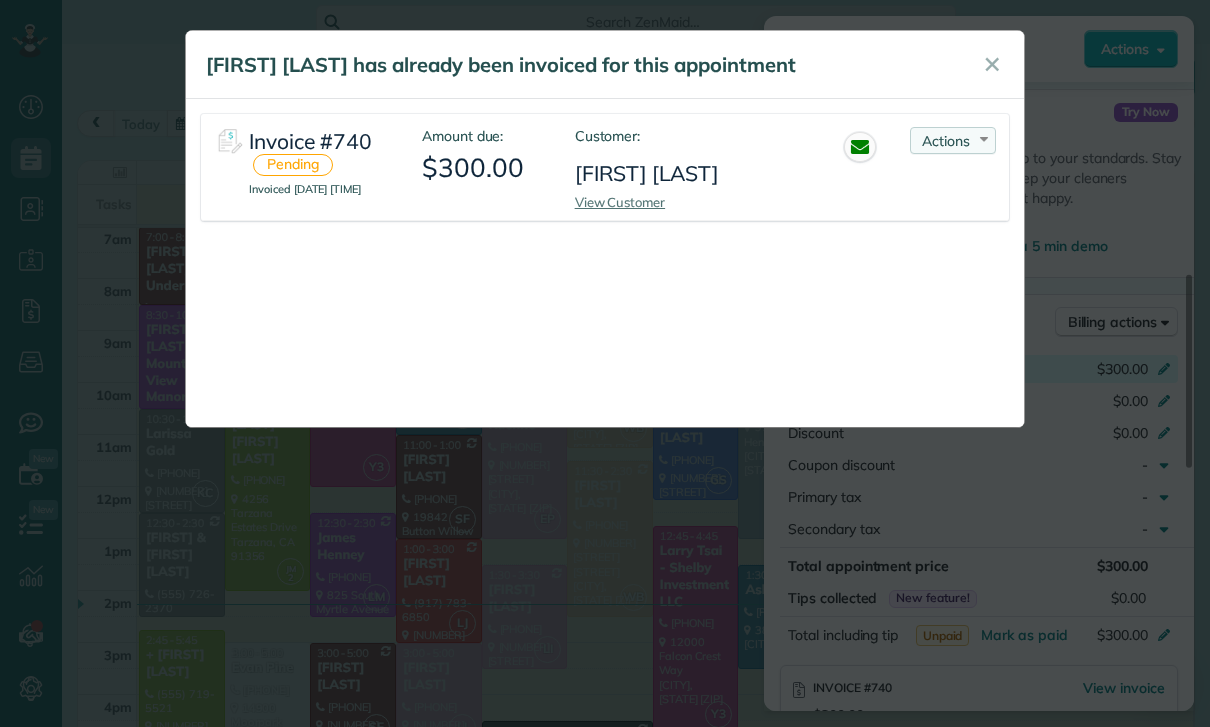 click on "Actions
Re-send Invoice...
View PDF
Mark as Paid
Void Invoice" at bounding box center [953, 140] 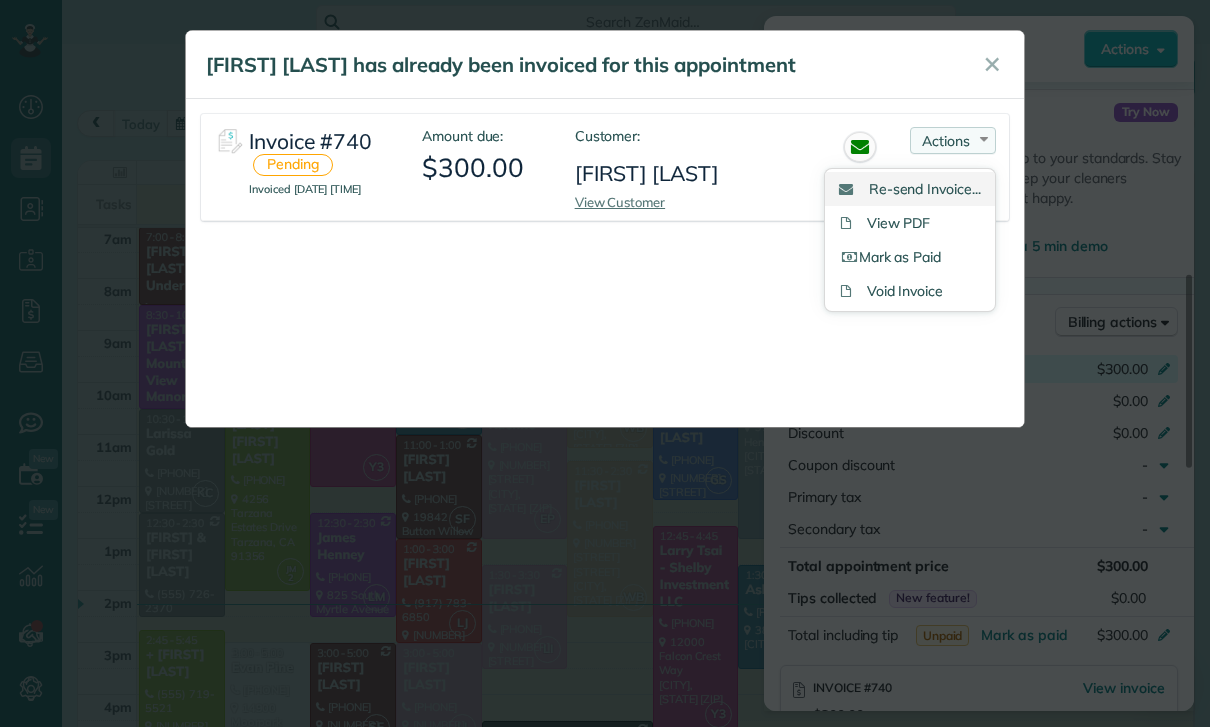click on "Re-send Invoice..." at bounding box center [925, 189] 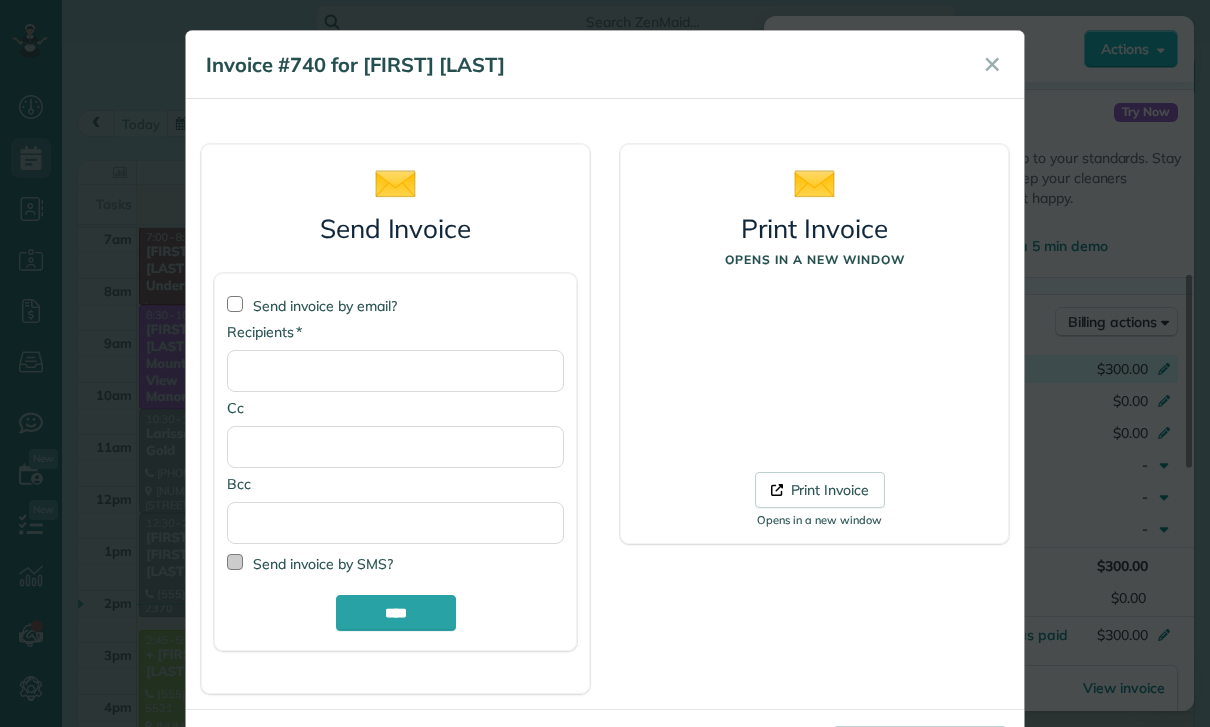 click on "Send invoice by SMS?" at bounding box center (323, 564) 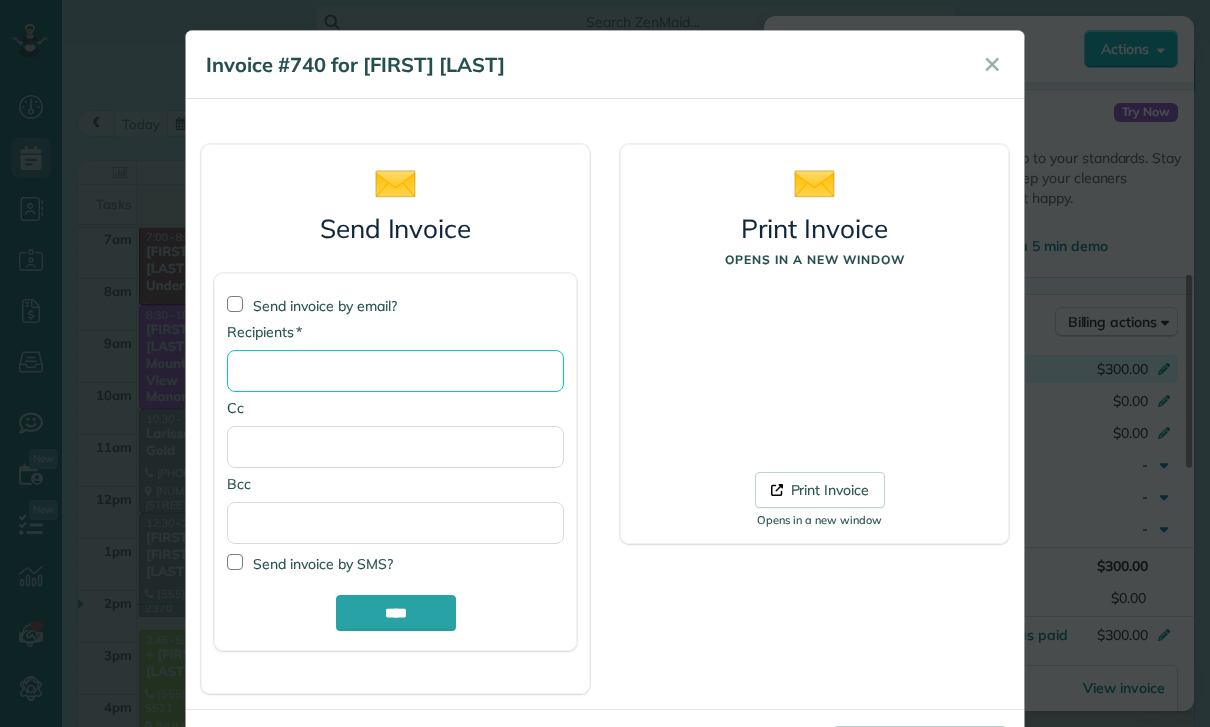 click on "*  Recipients" at bounding box center [395, 371] 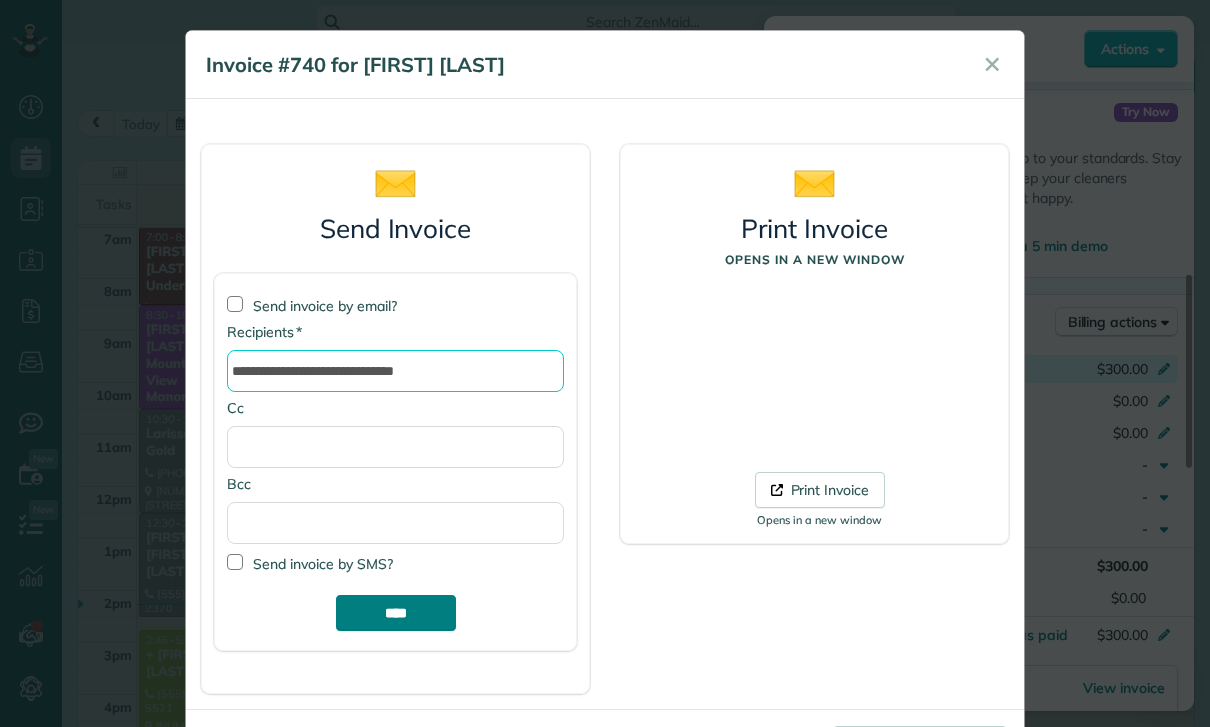 type on "**********" 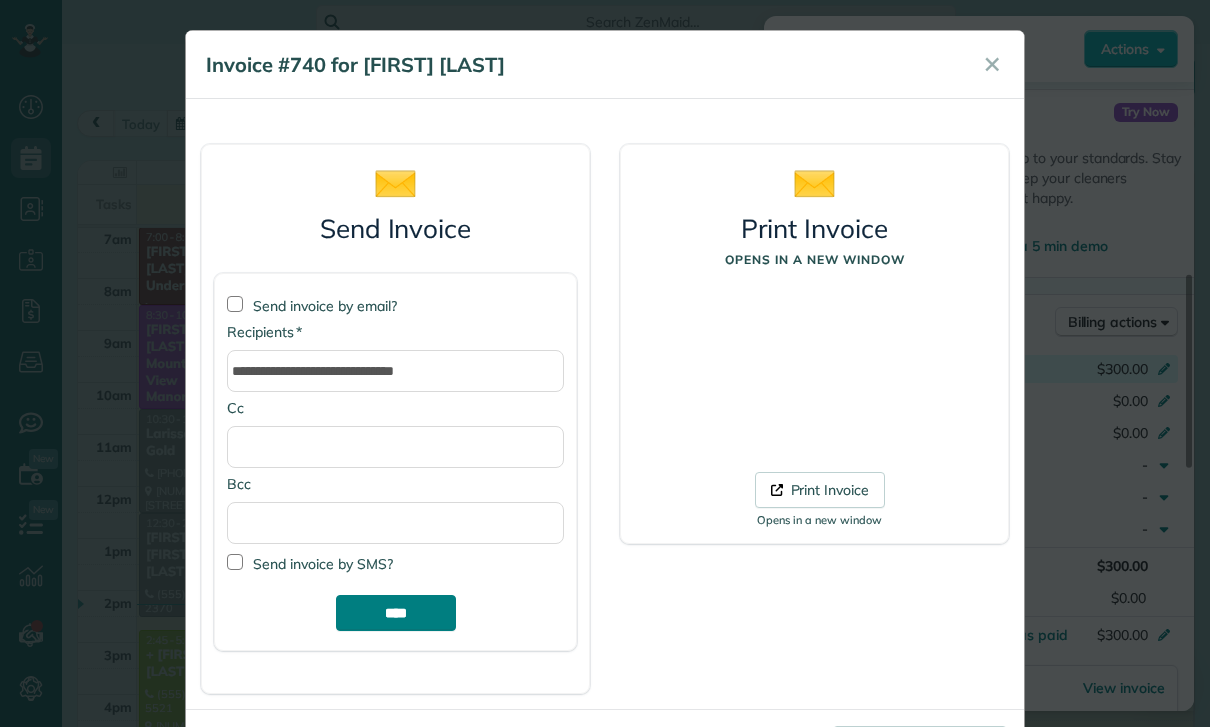 click on "****" at bounding box center [396, 613] 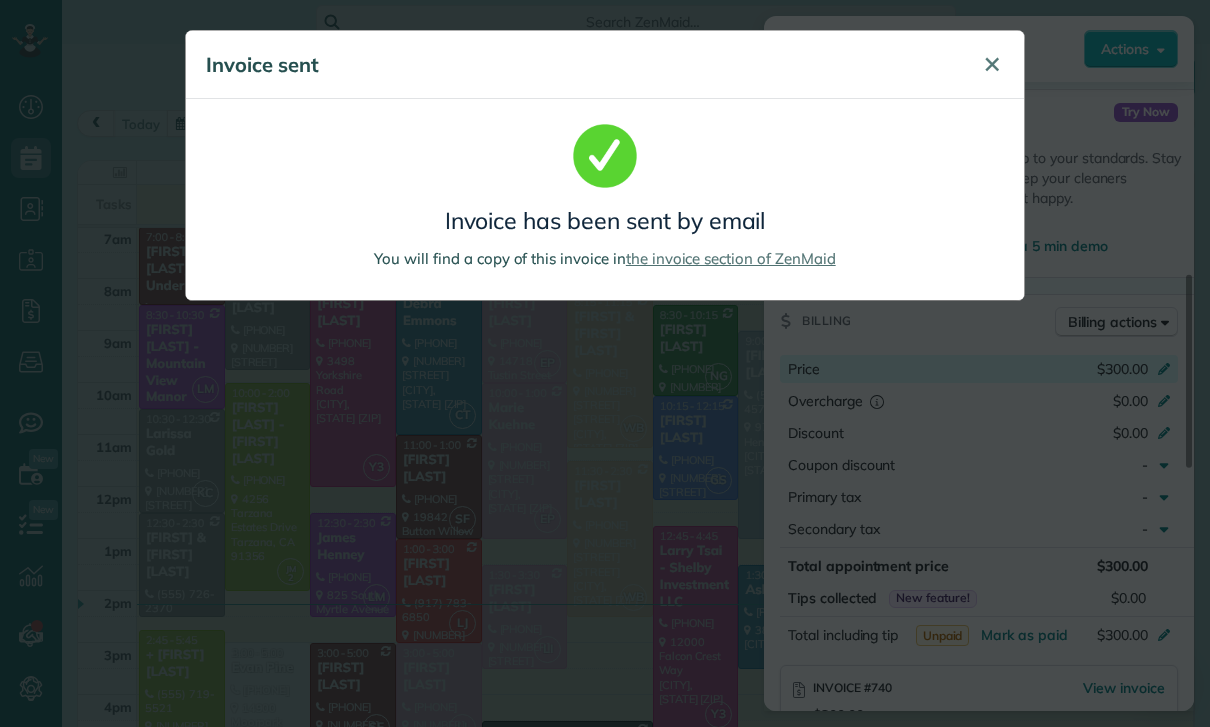 click on "✕" at bounding box center [992, 64] 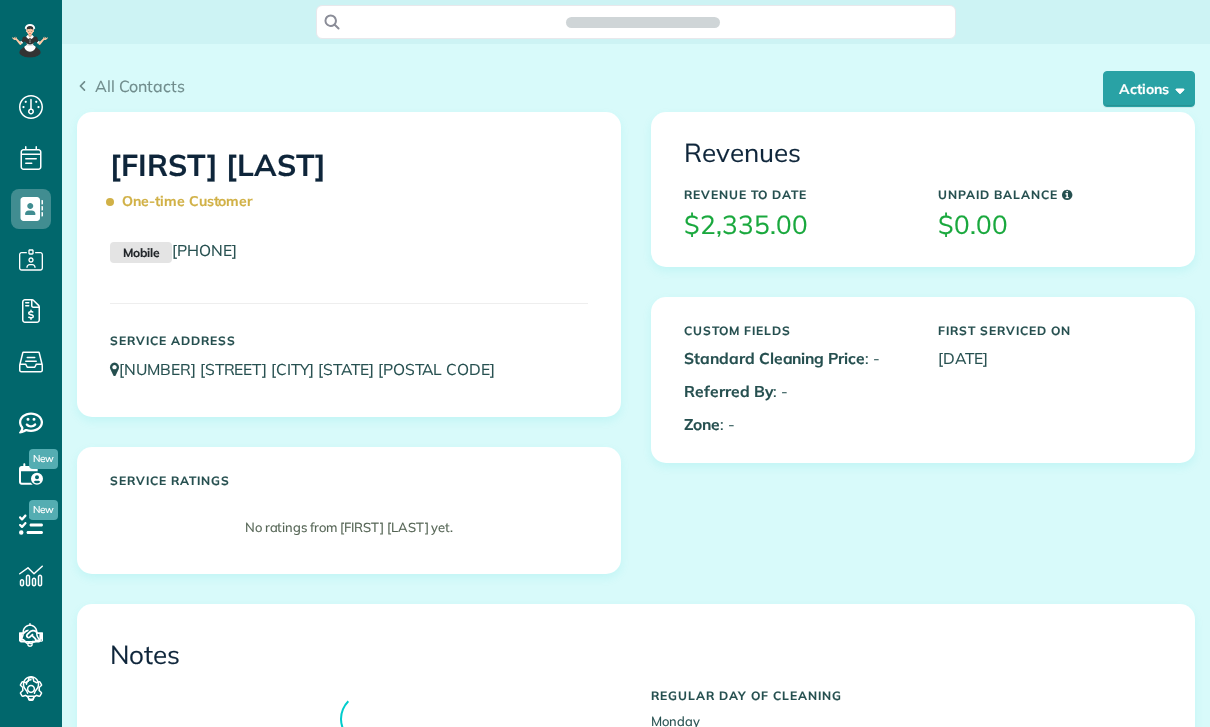 scroll, scrollTop: 0, scrollLeft: 0, axis: both 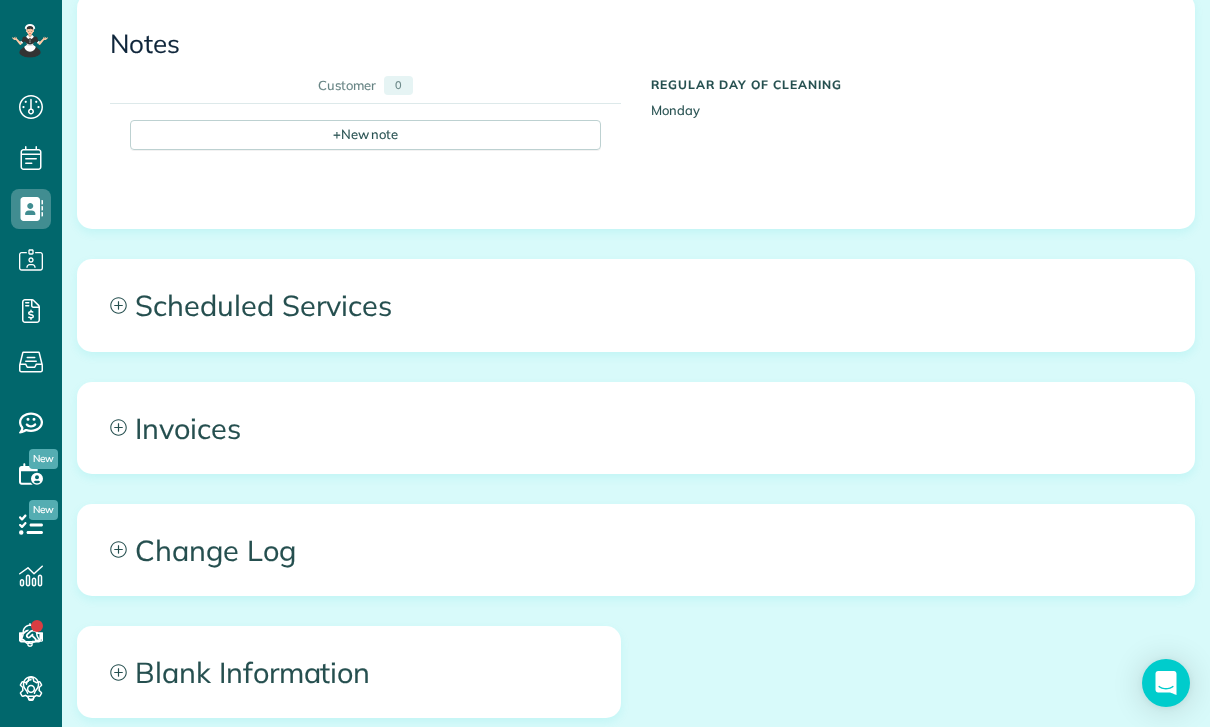 click on "Scheduled Services" at bounding box center [636, 305] 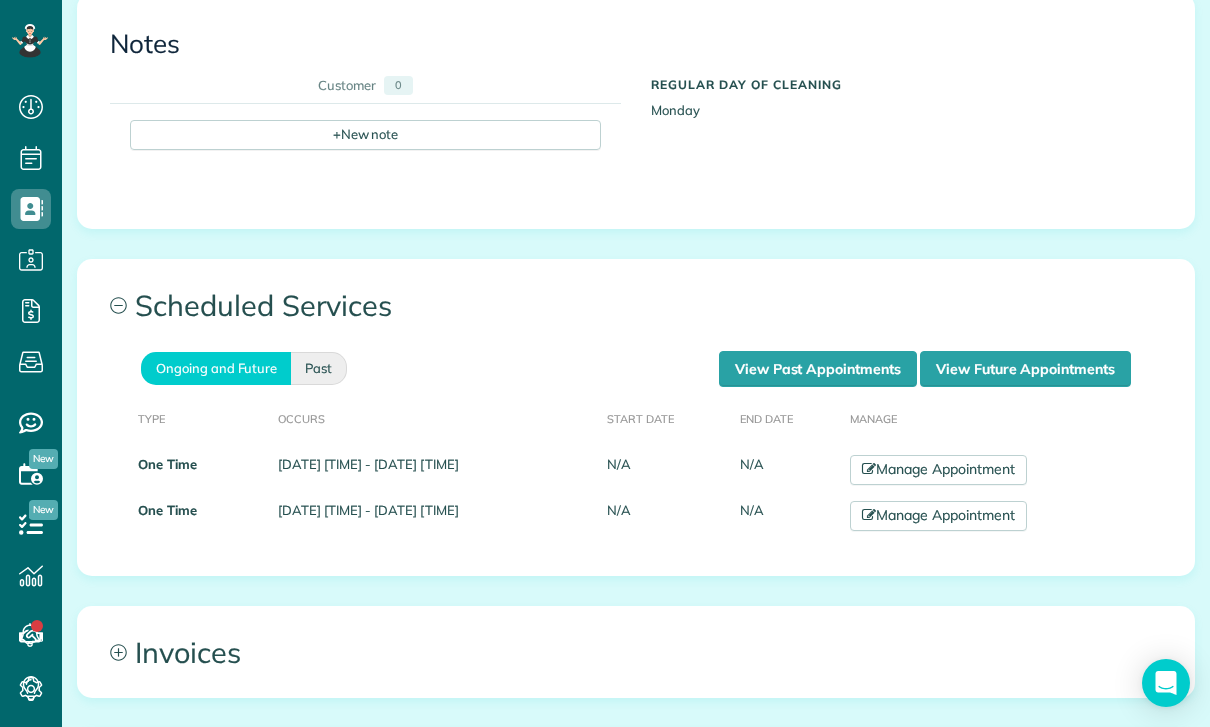 click on "Past" at bounding box center [319, 368] 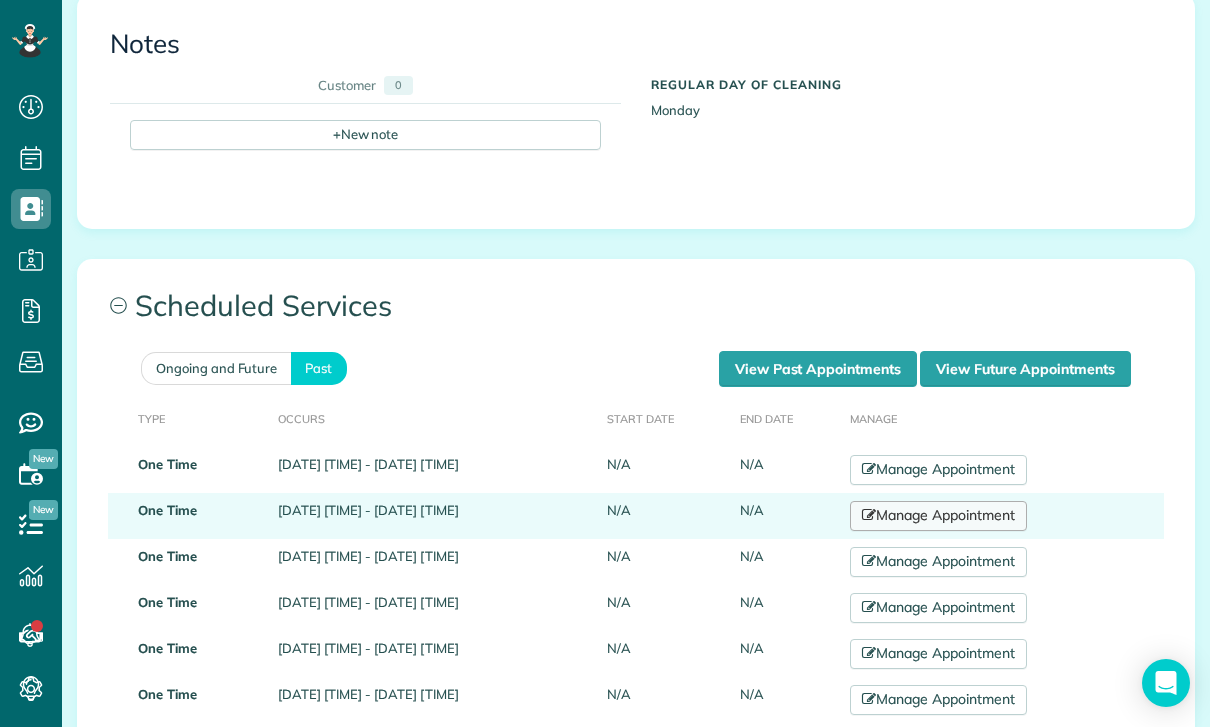click on "Manage Appointment" at bounding box center (938, 516) 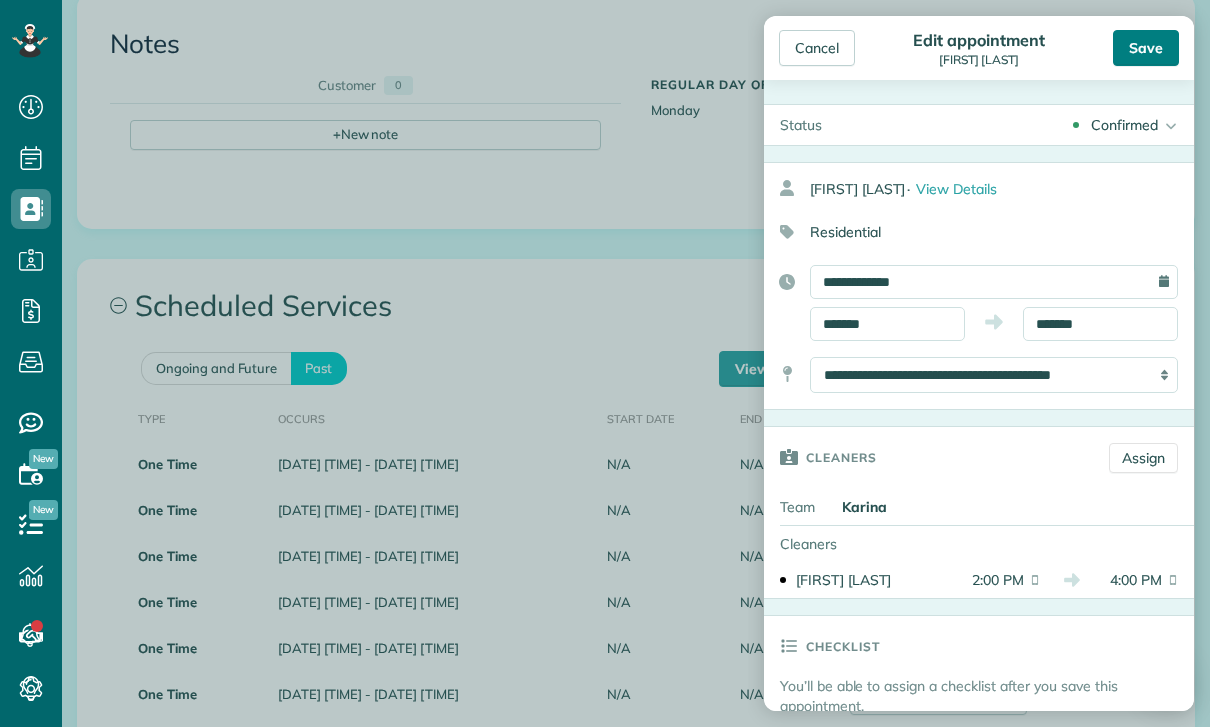 click on "Save" at bounding box center [1146, 48] 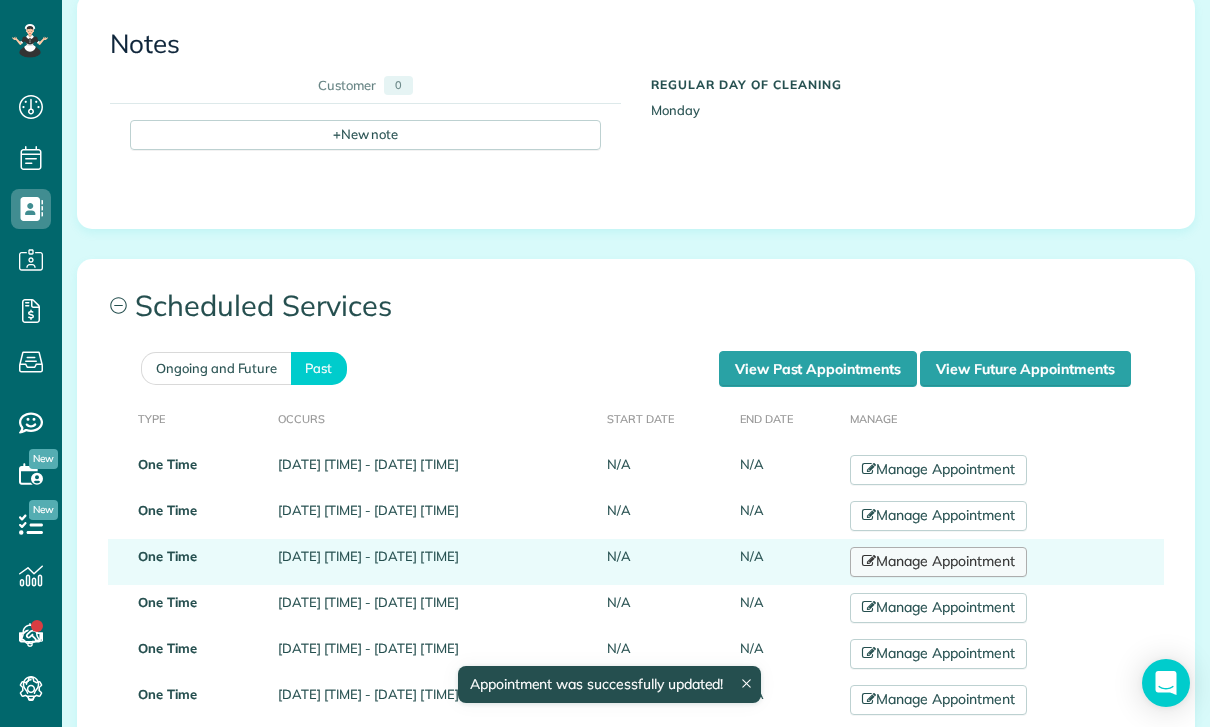 click on "Manage Appointment" at bounding box center [938, 562] 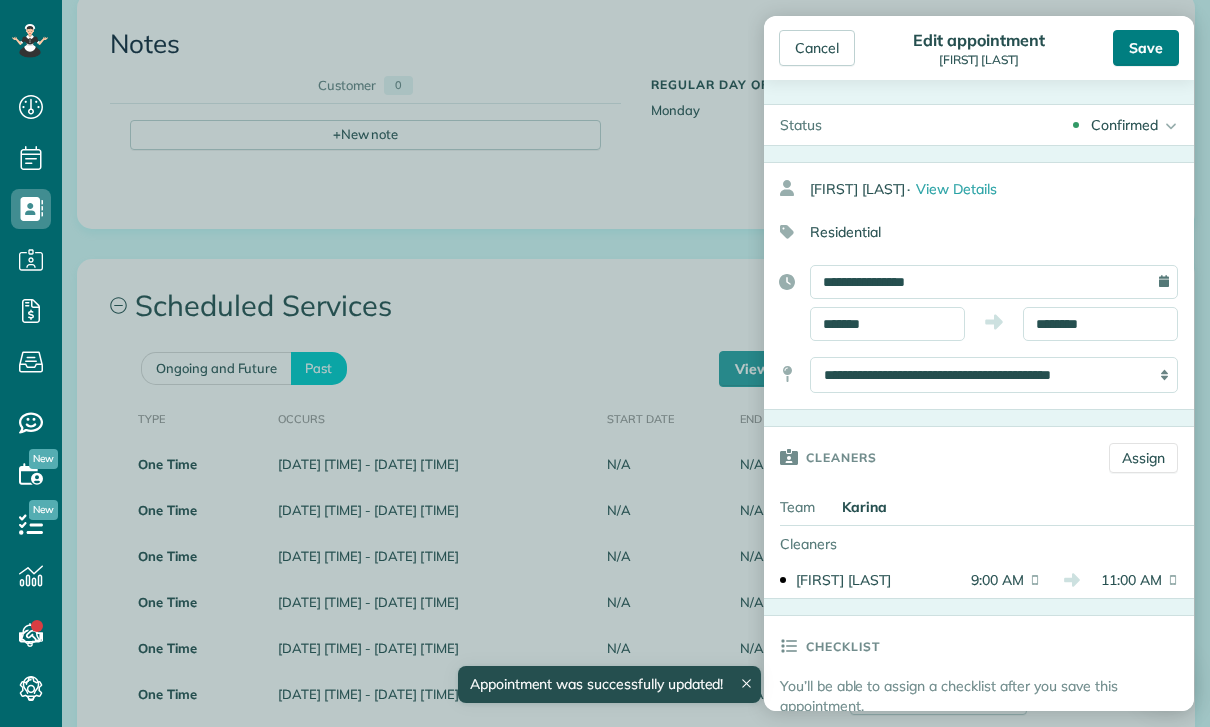 click on "Save" at bounding box center (1146, 48) 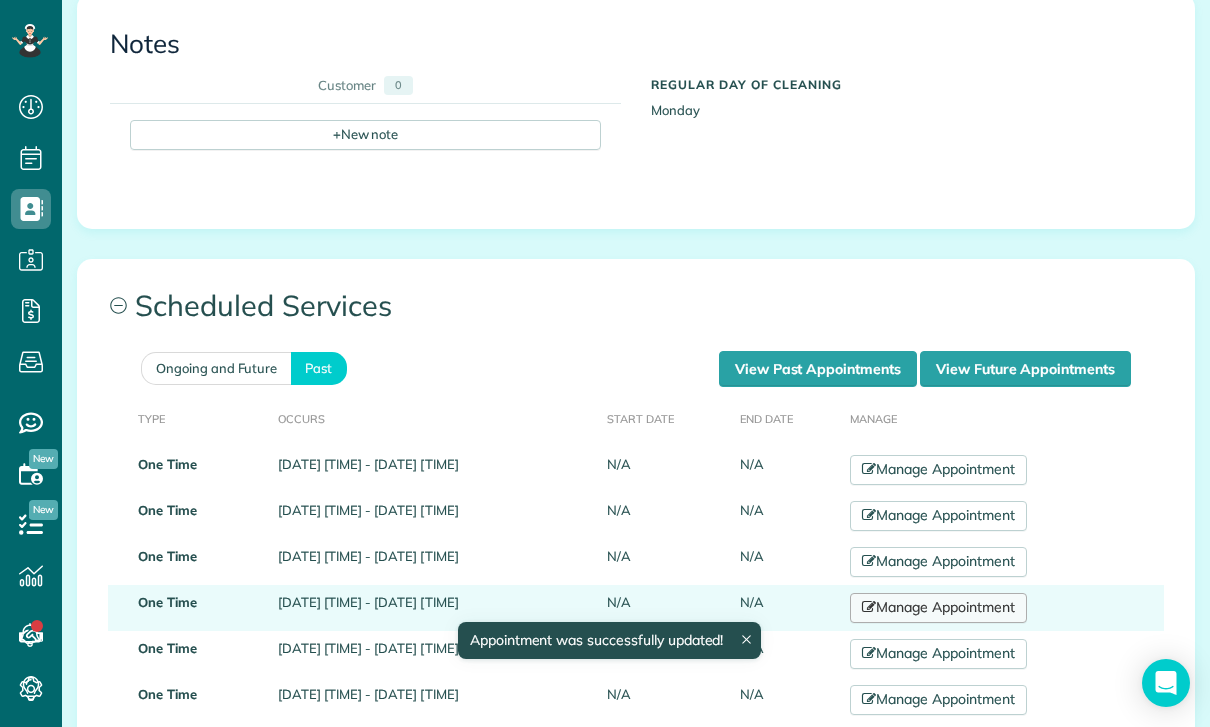 click on "Manage Appointment" at bounding box center [938, 608] 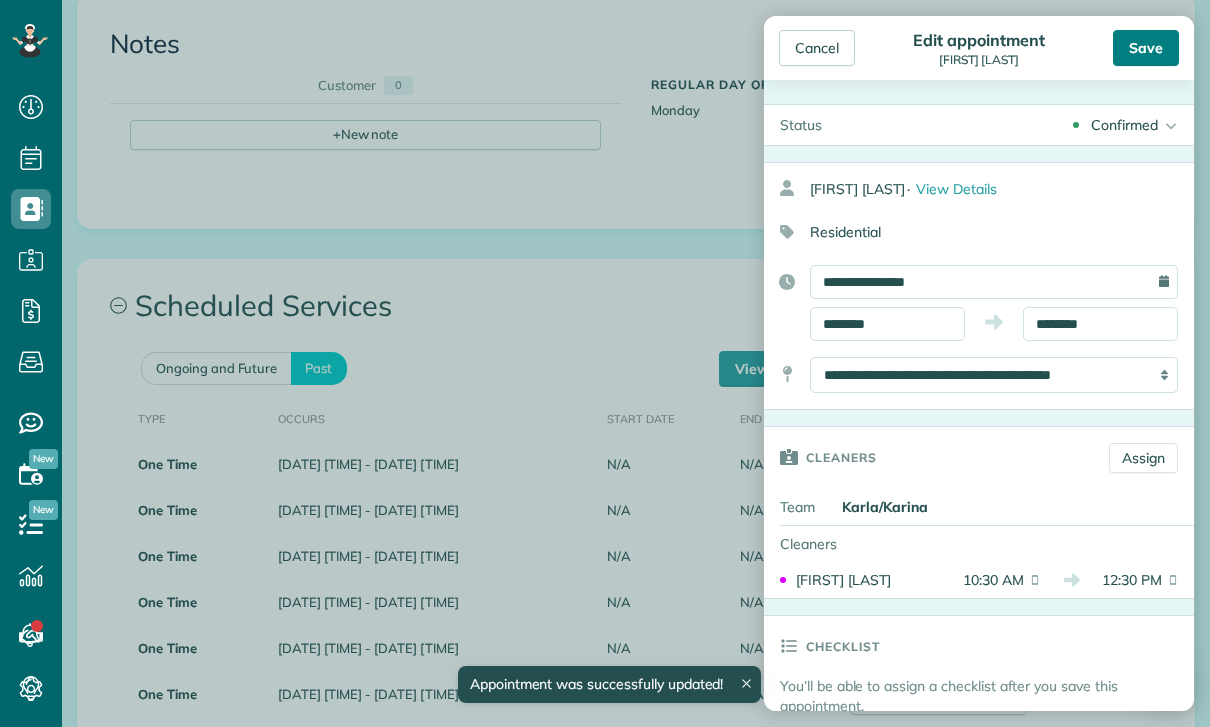click on "Save" at bounding box center [1146, 48] 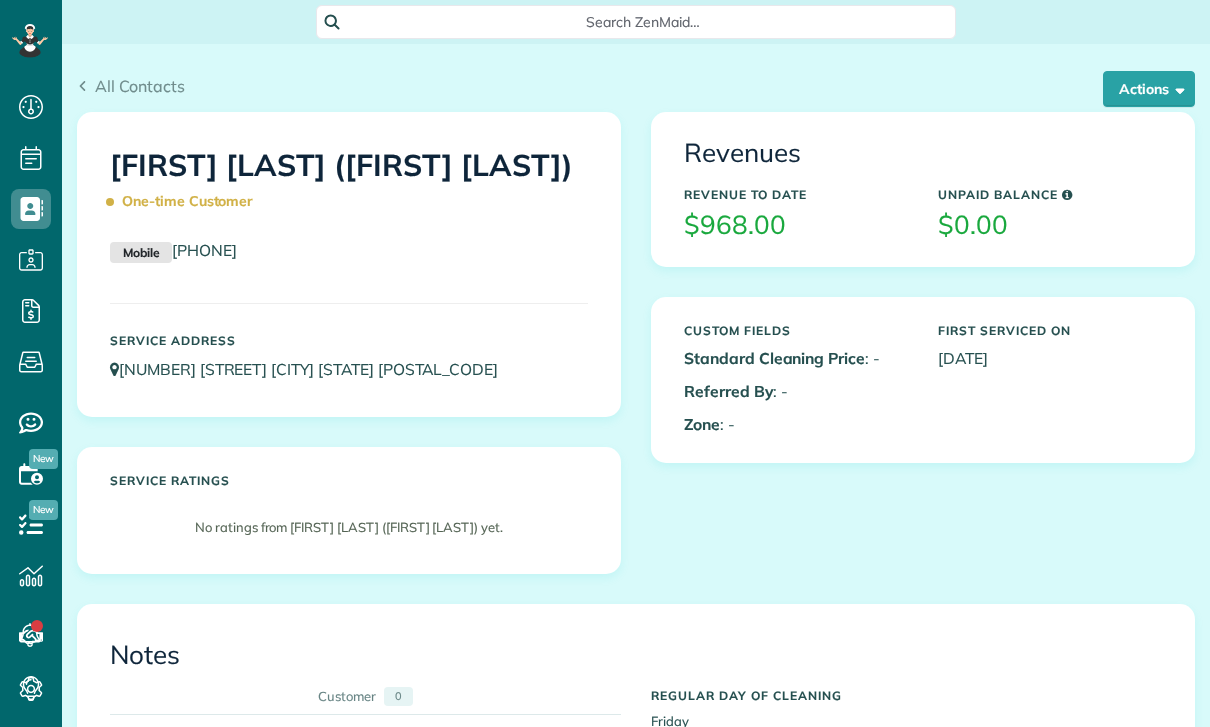 scroll, scrollTop: 0, scrollLeft: 0, axis: both 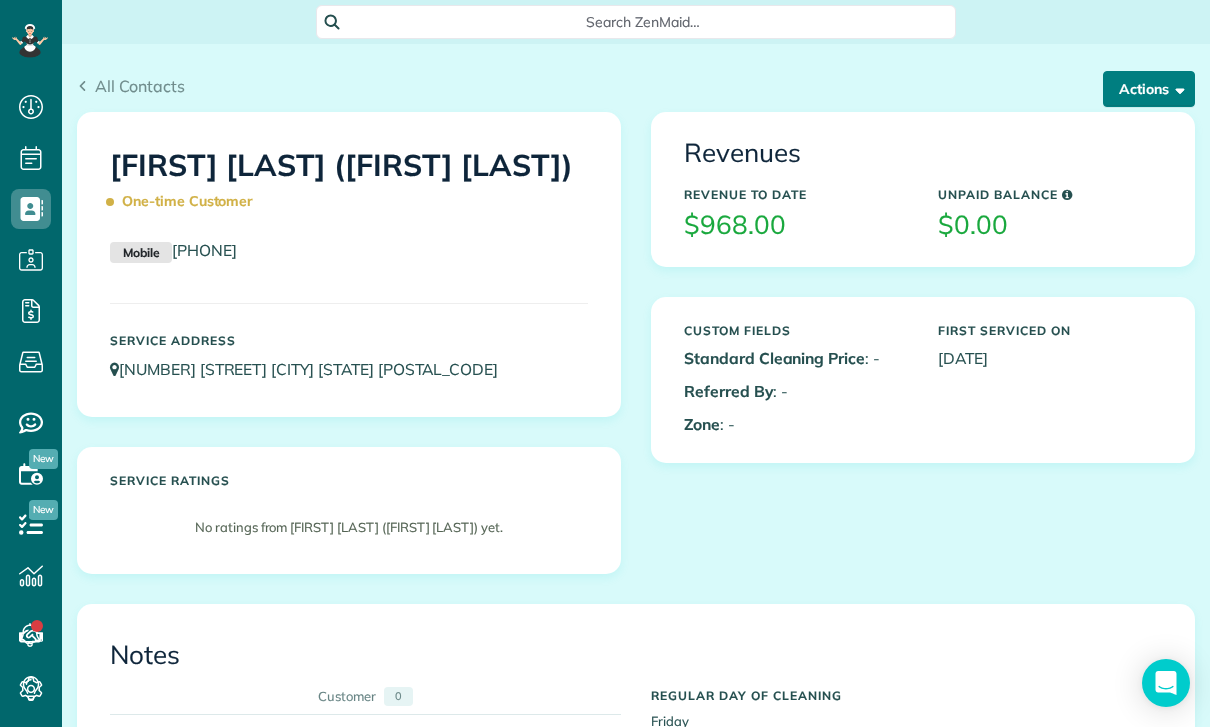 click on "Actions" at bounding box center (1149, 89) 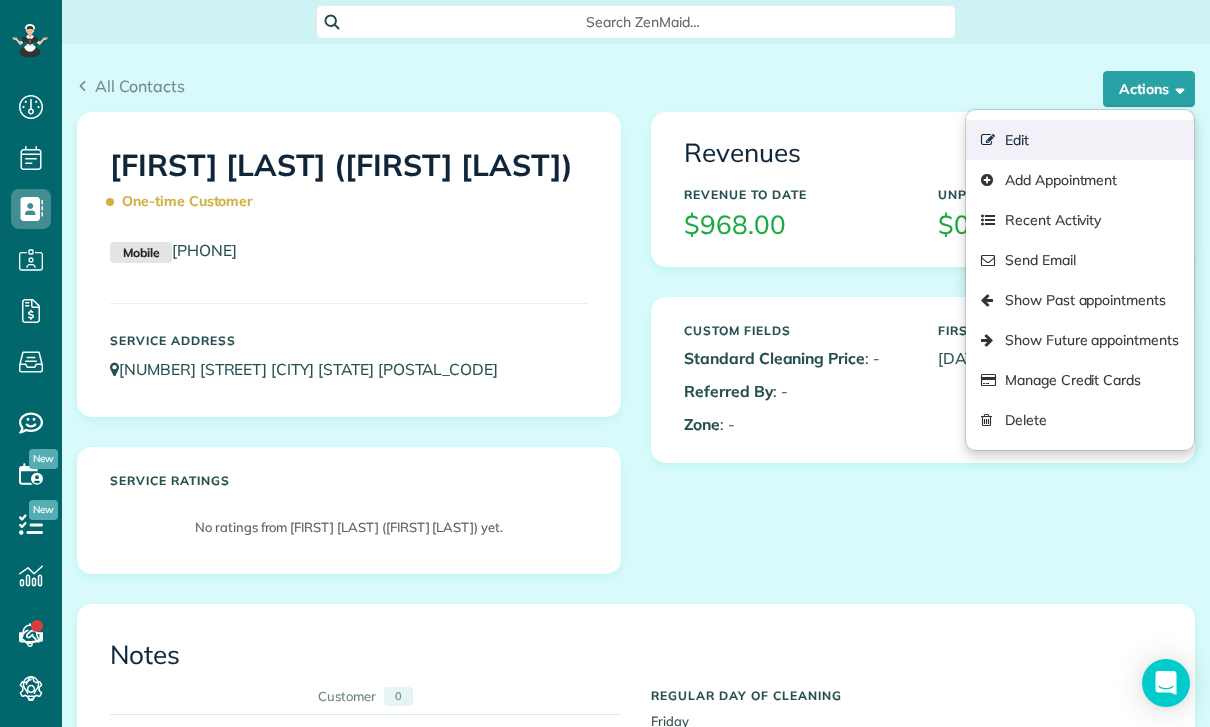 click on "Edit" at bounding box center [1080, 140] 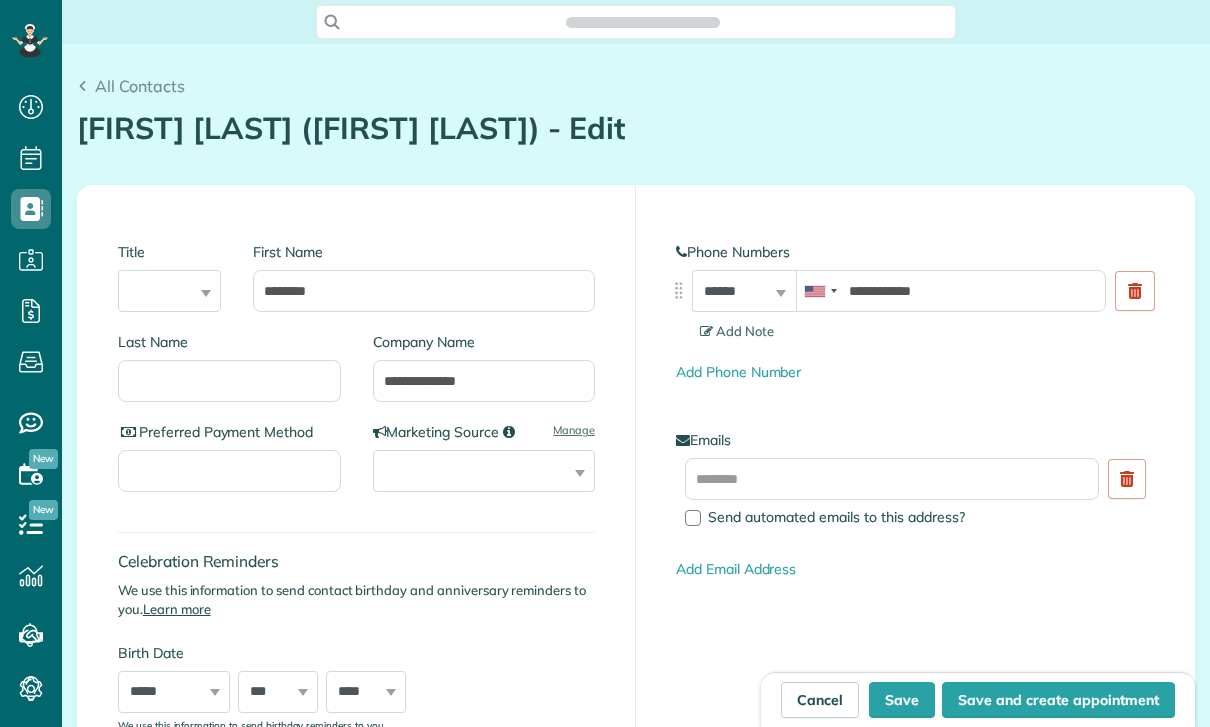 scroll, scrollTop: 0, scrollLeft: 0, axis: both 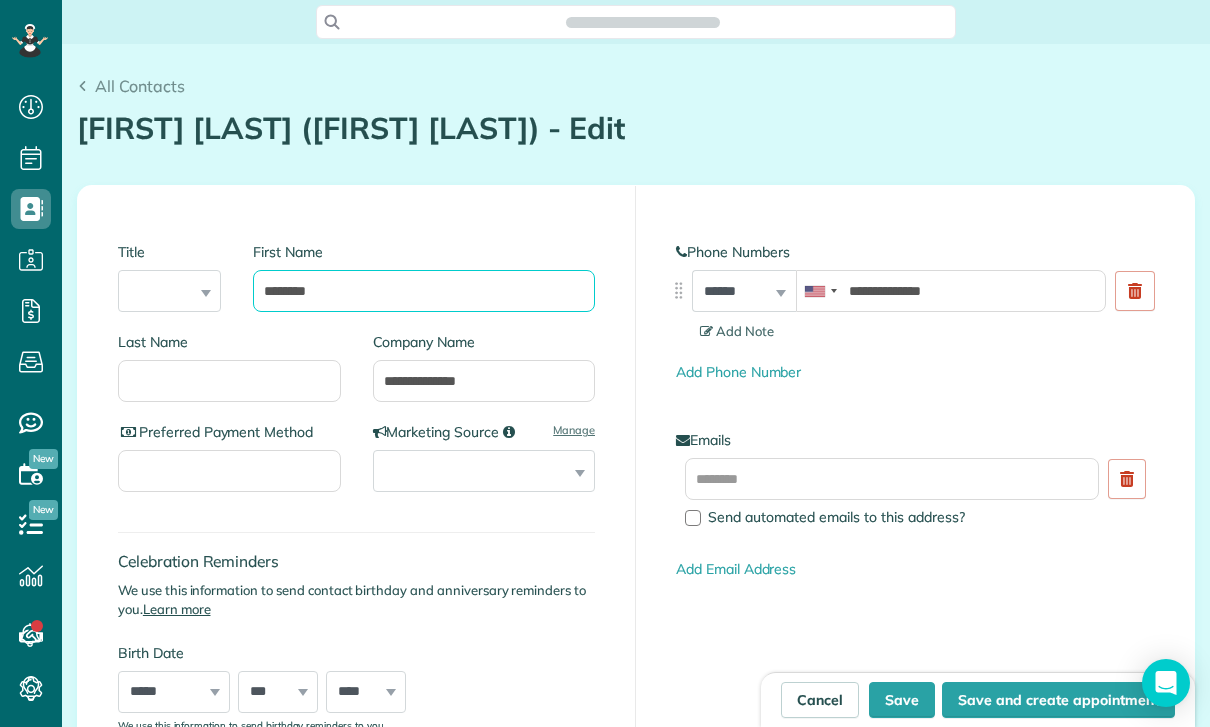 click on "********" at bounding box center [424, 291] 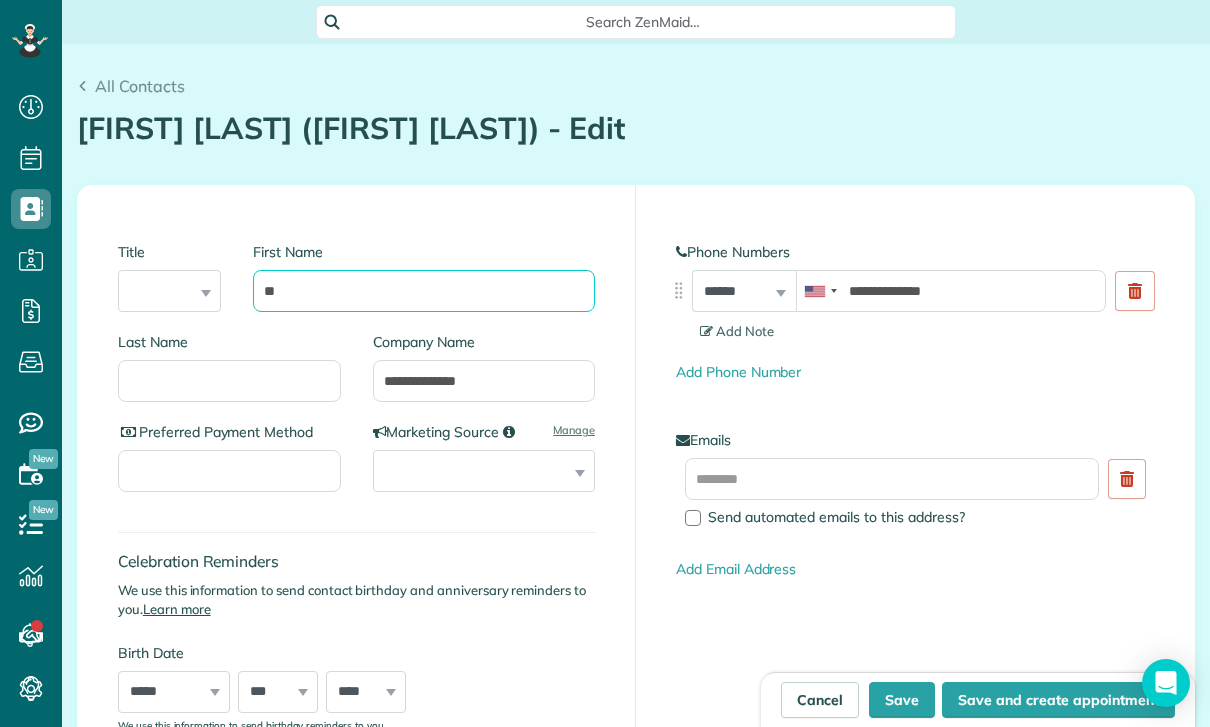 type on "*" 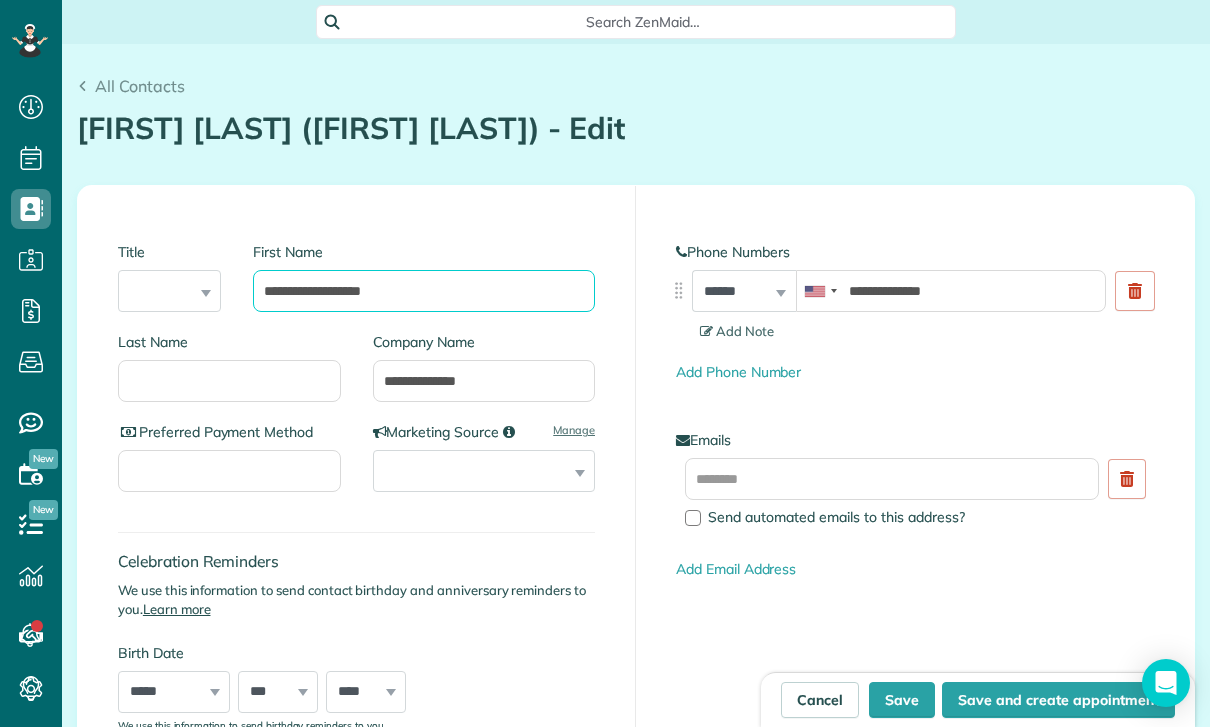 type on "**********" 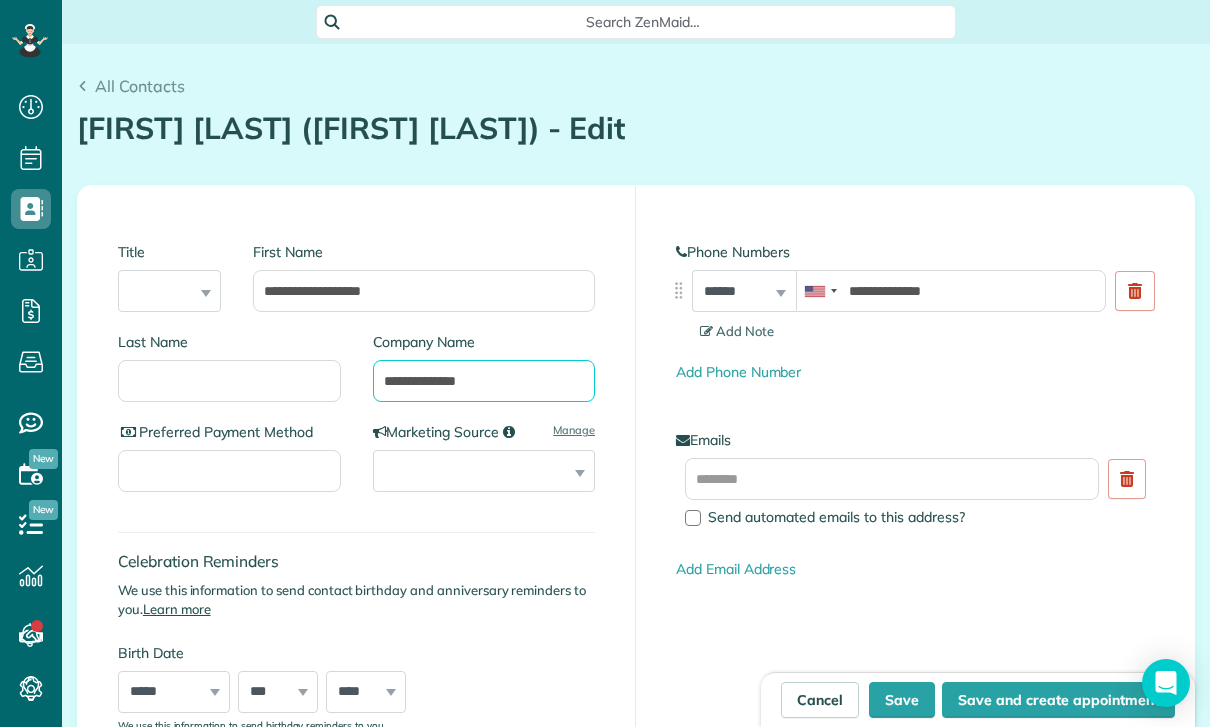 click on "**********" at bounding box center [484, 381] 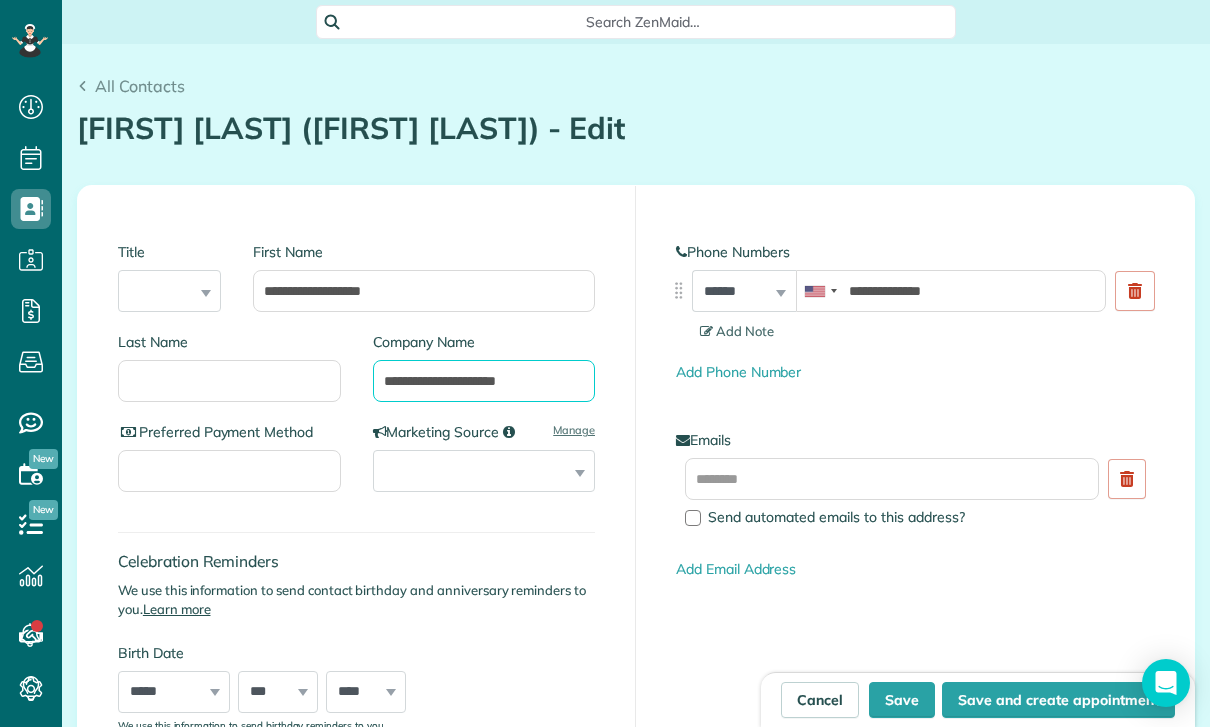 type on "**********" 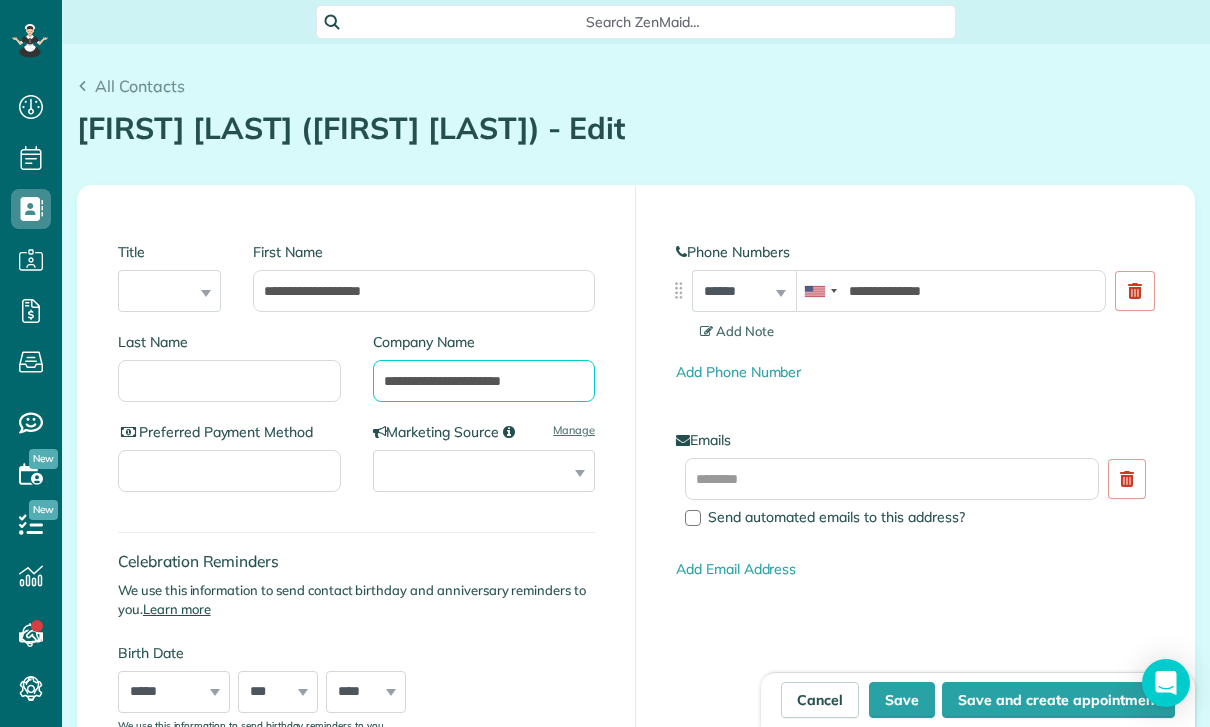 click on "**********" at bounding box center (484, 381) 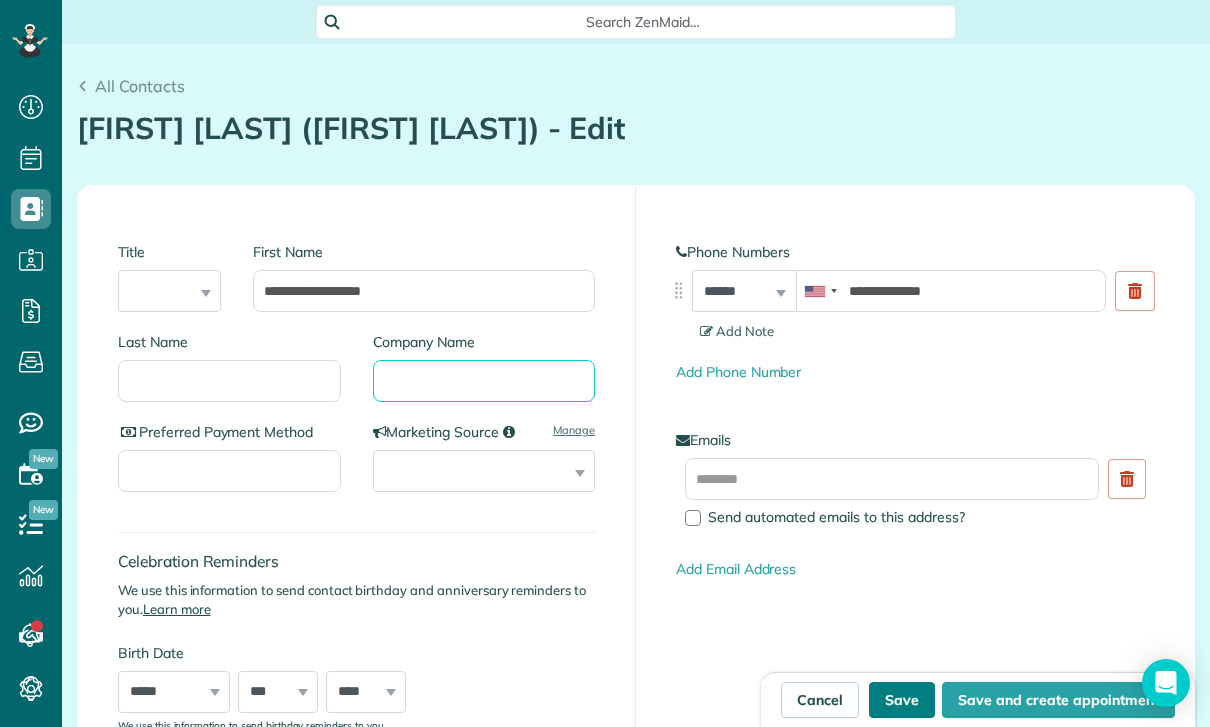 type 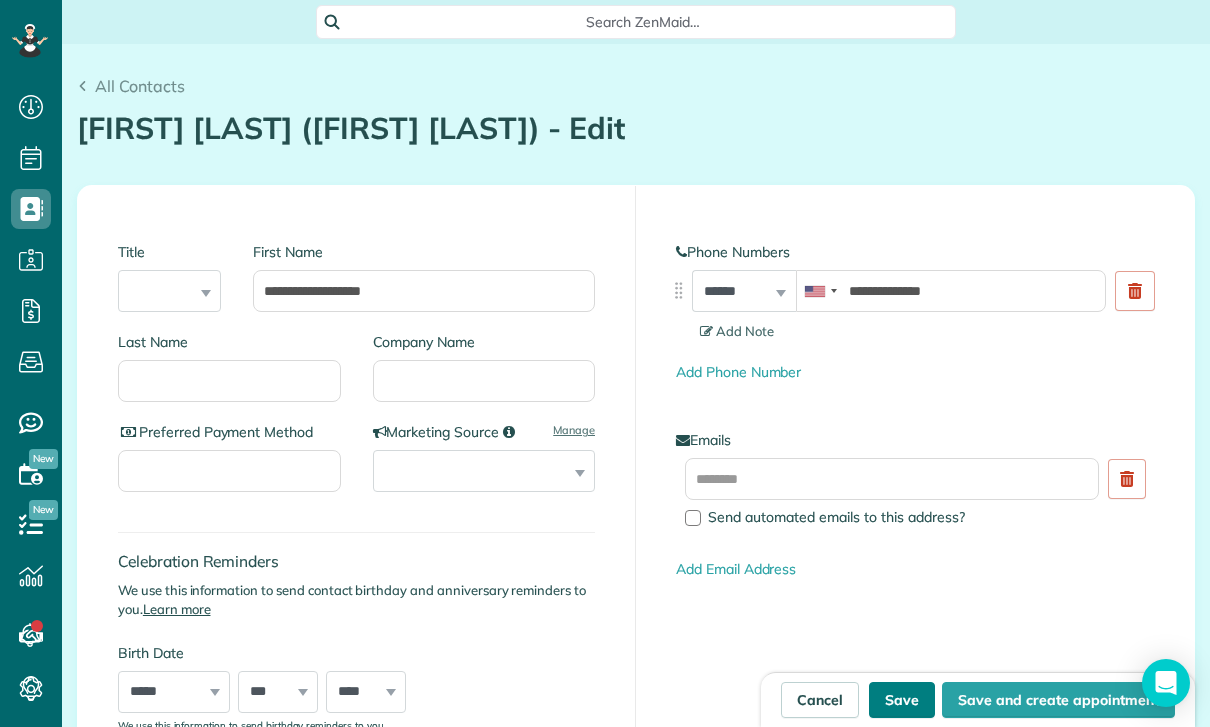 click on "Save" at bounding box center [902, 700] 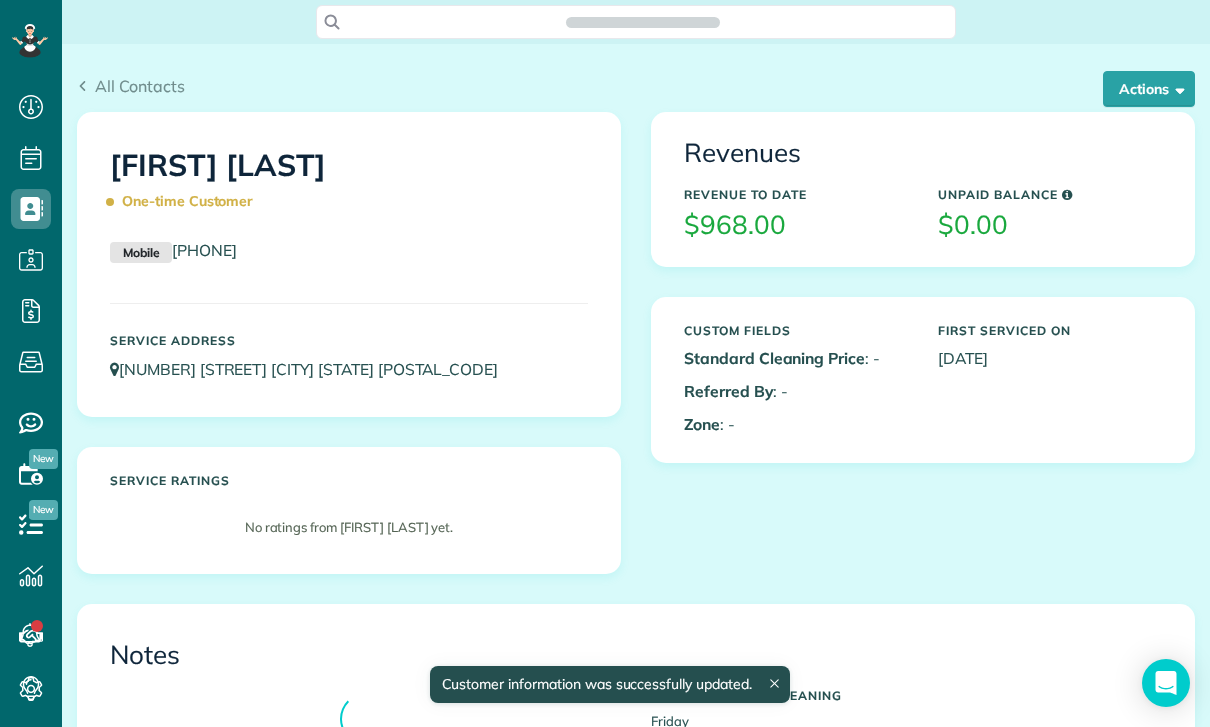 scroll, scrollTop: 0, scrollLeft: 0, axis: both 